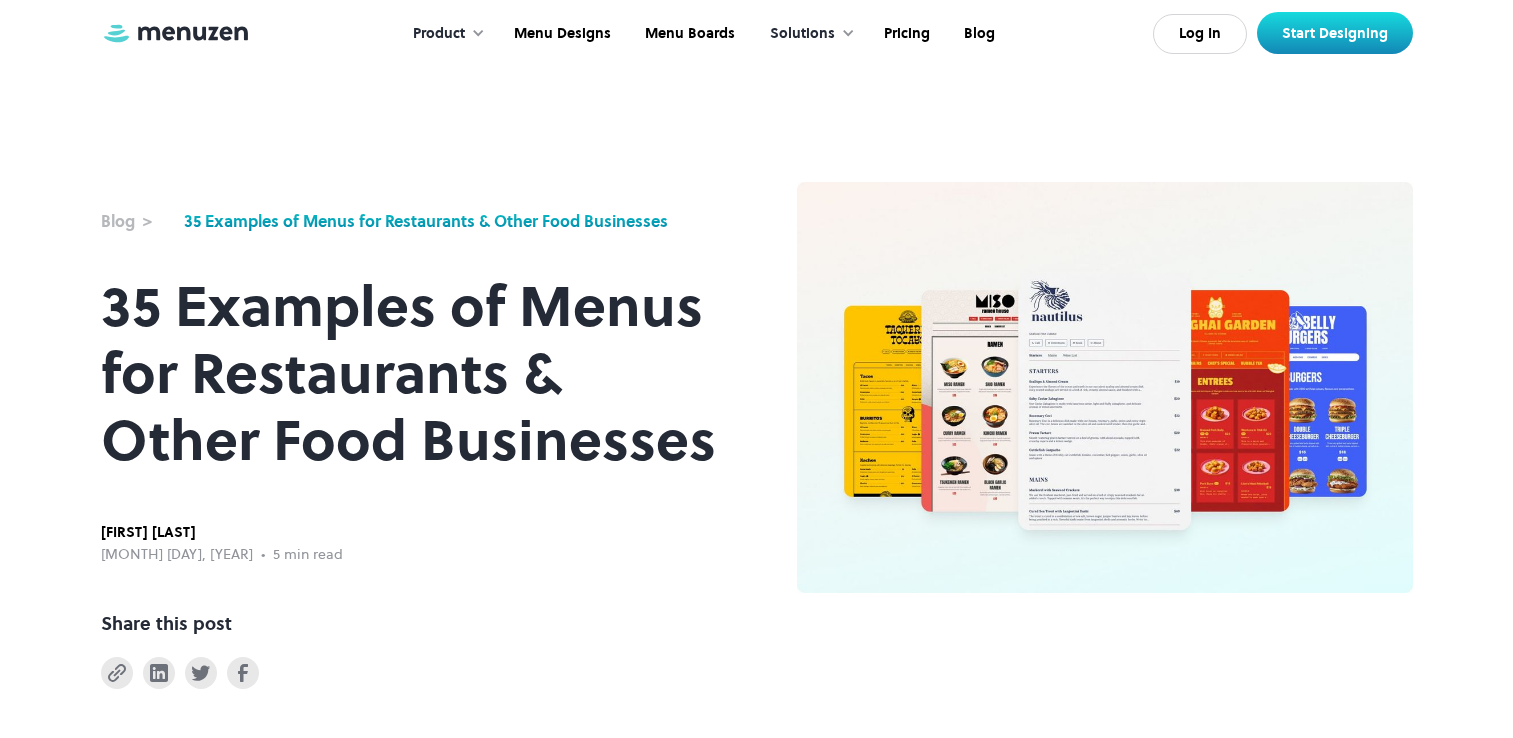 scroll, scrollTop: 40, scrollLeft: 0, axis: vertical 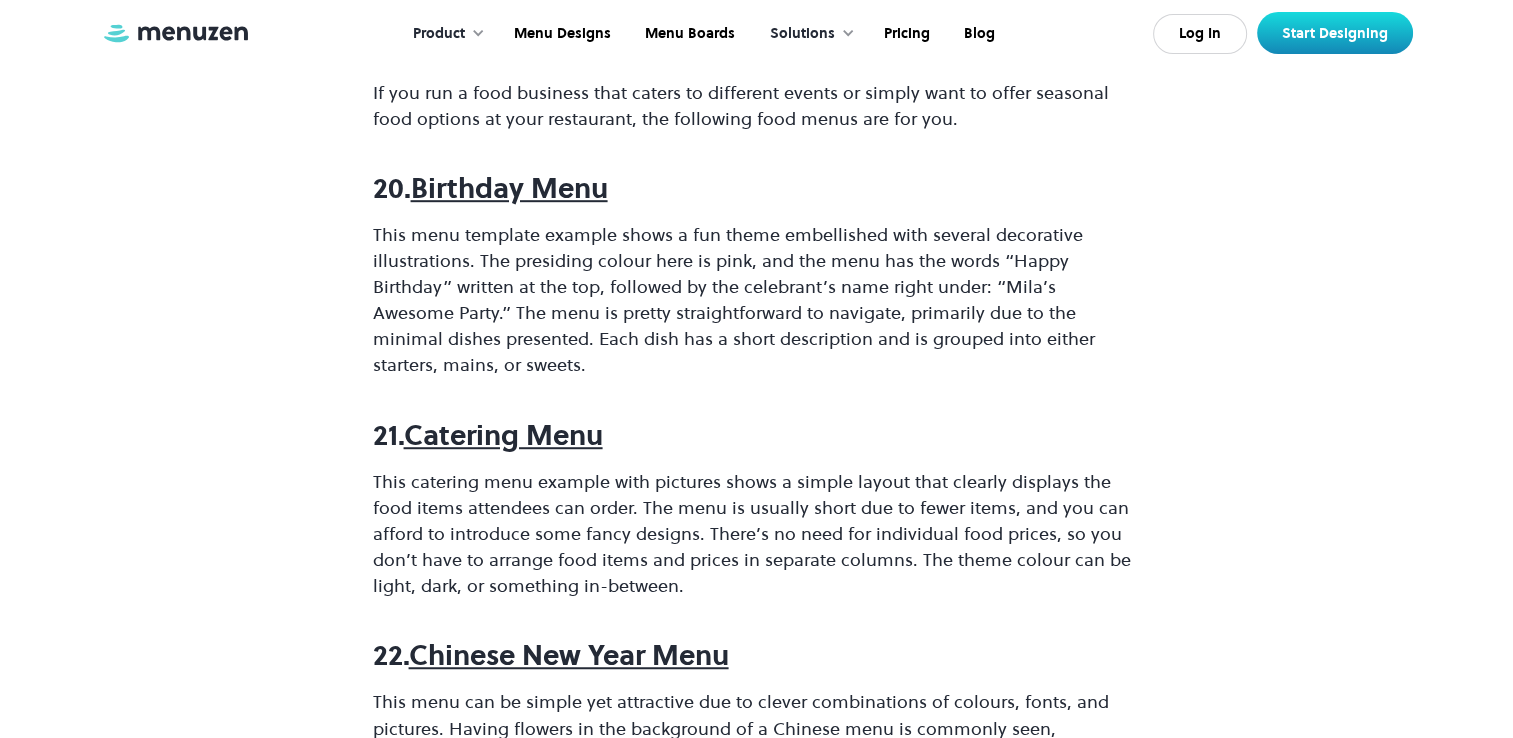click on "Catering Menu" at bounding box center [503, 435] 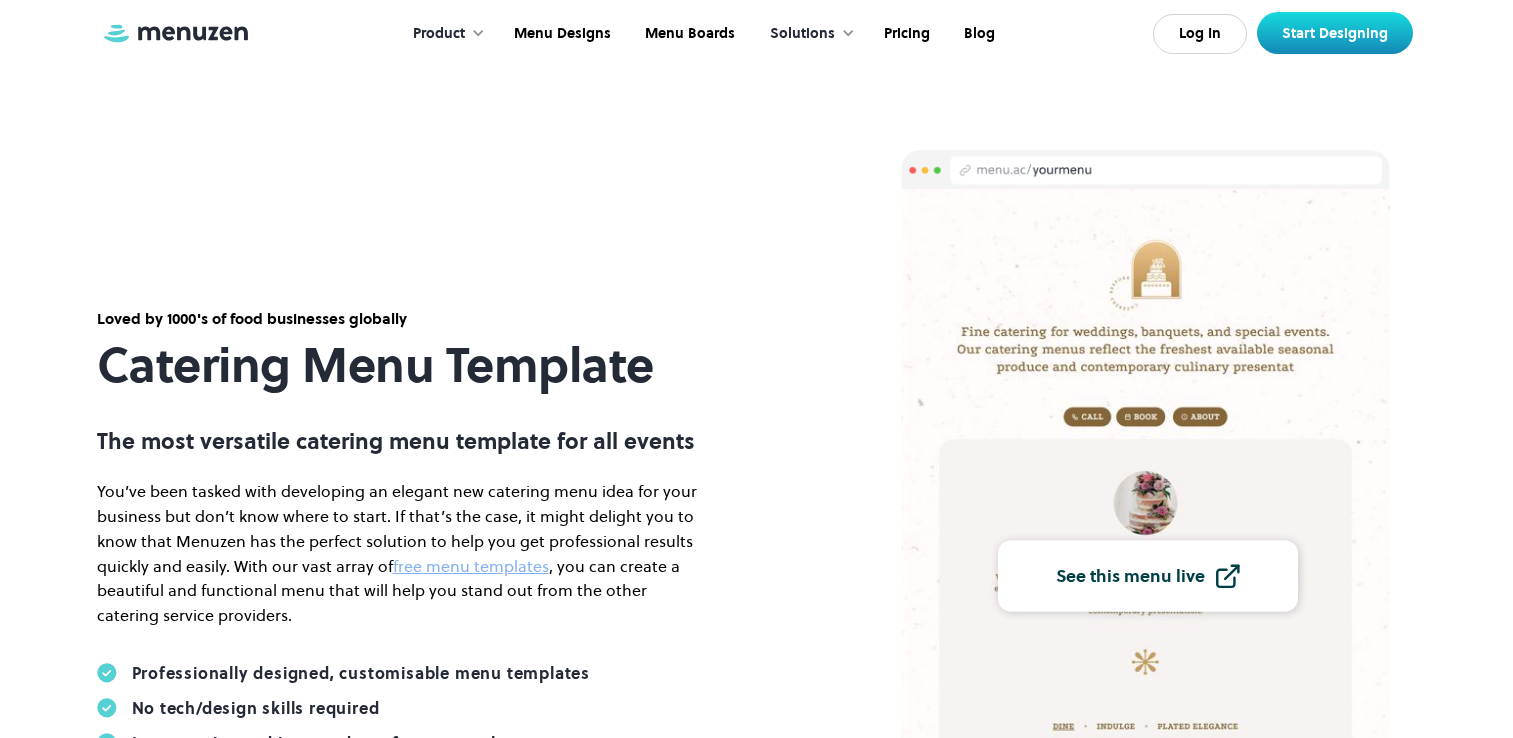 scroll, scrollTop: 0, scrollLeft: 0, axis: both 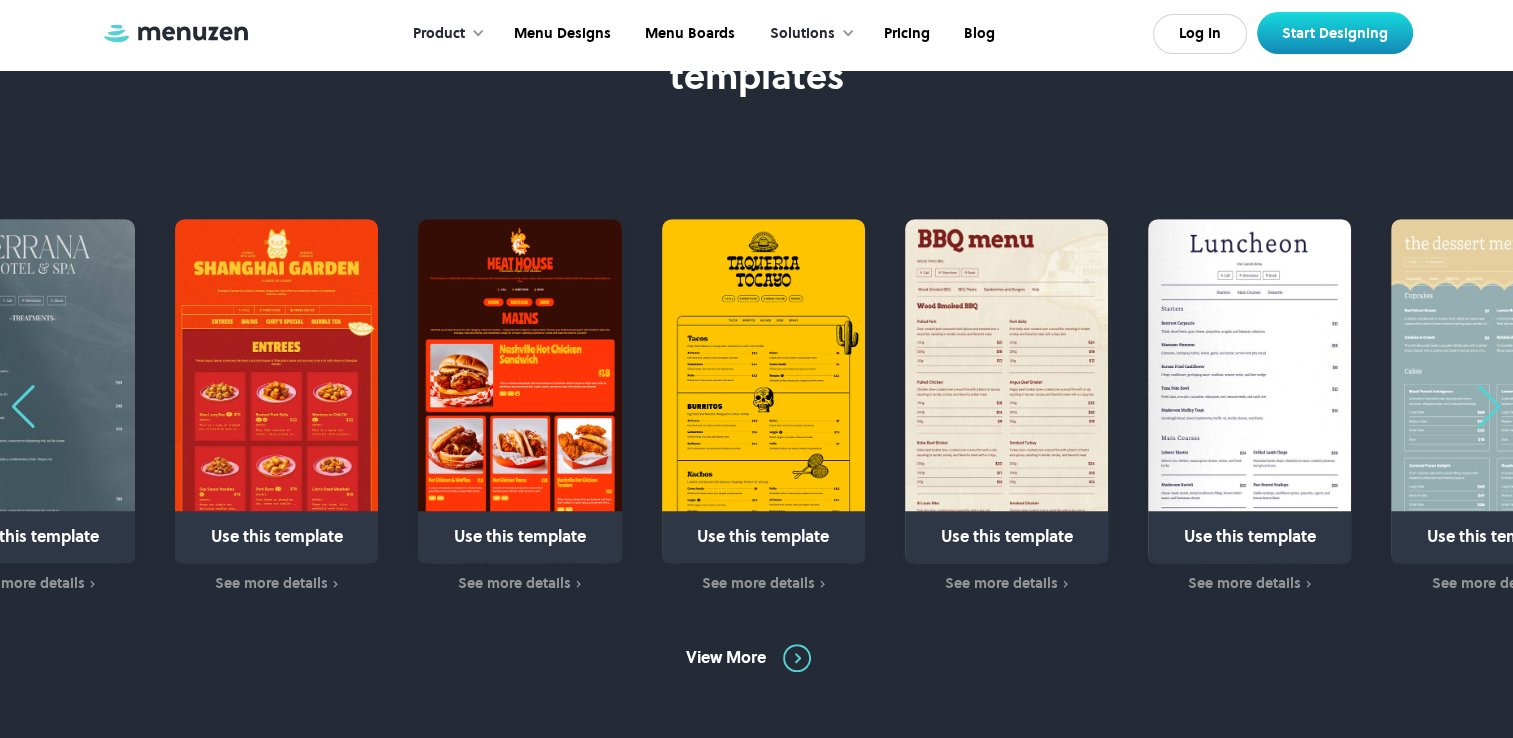 click at bounding box center [1489, 407] 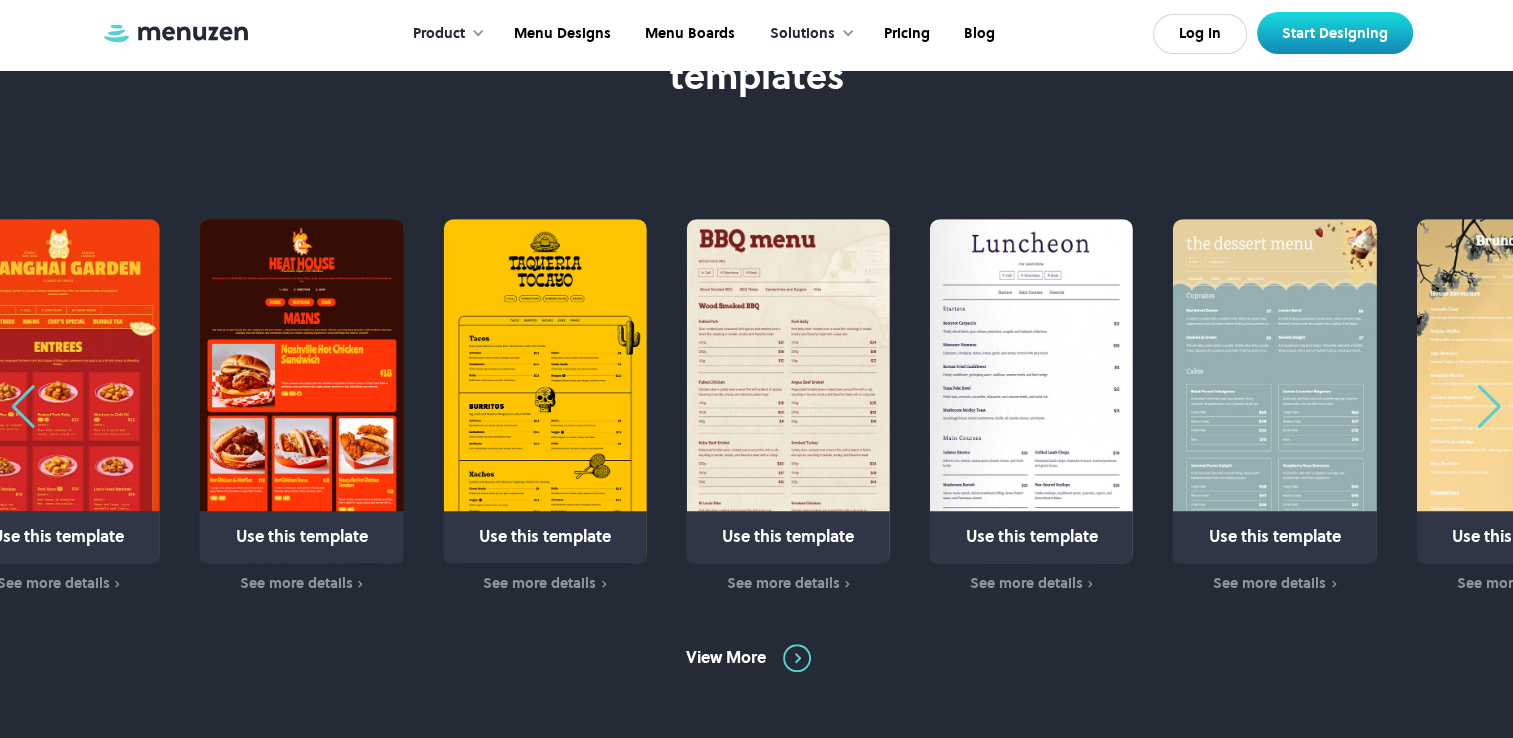 click at bounding box center (1489, 407) 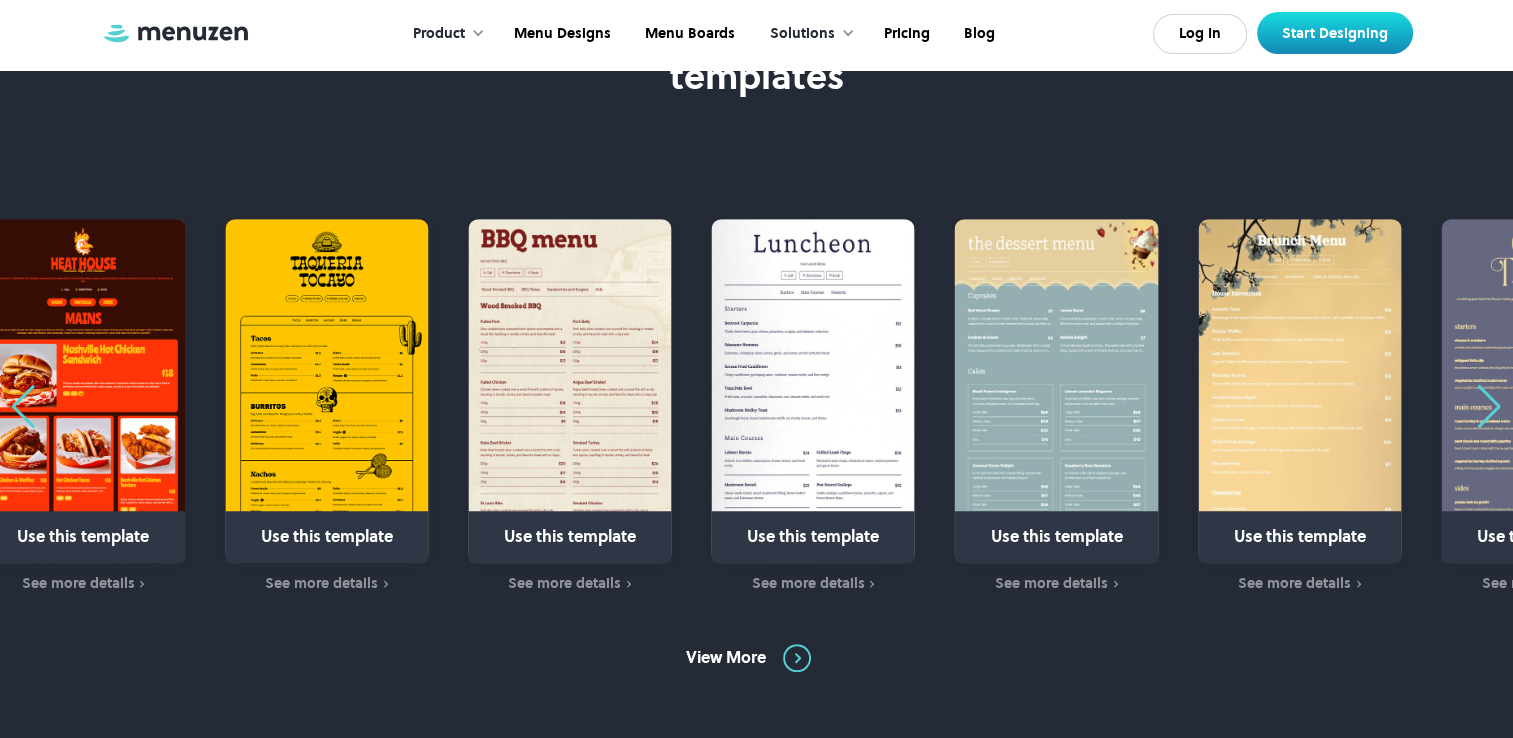 click at bounding box center [1489, 407] 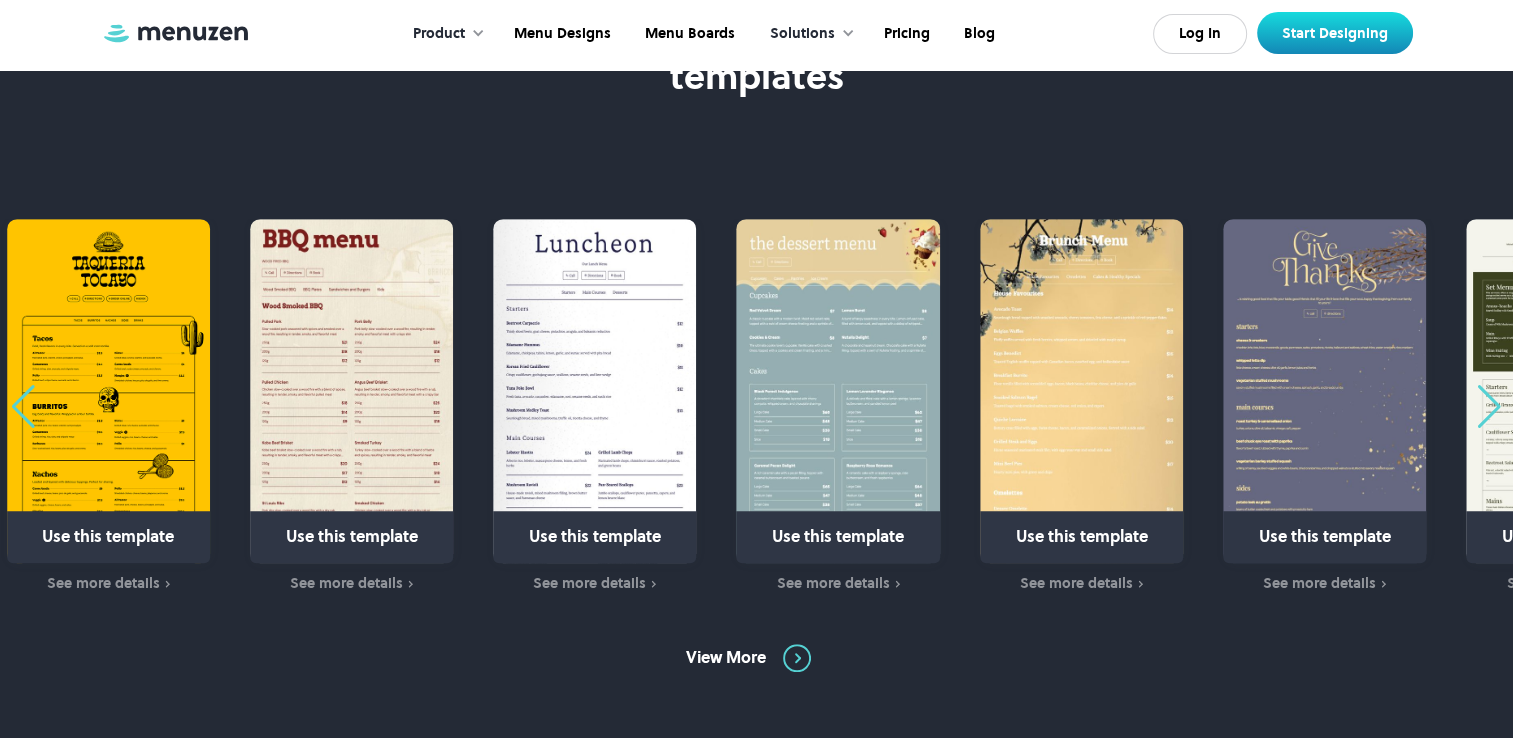 click at bounding box center (1489, 407) 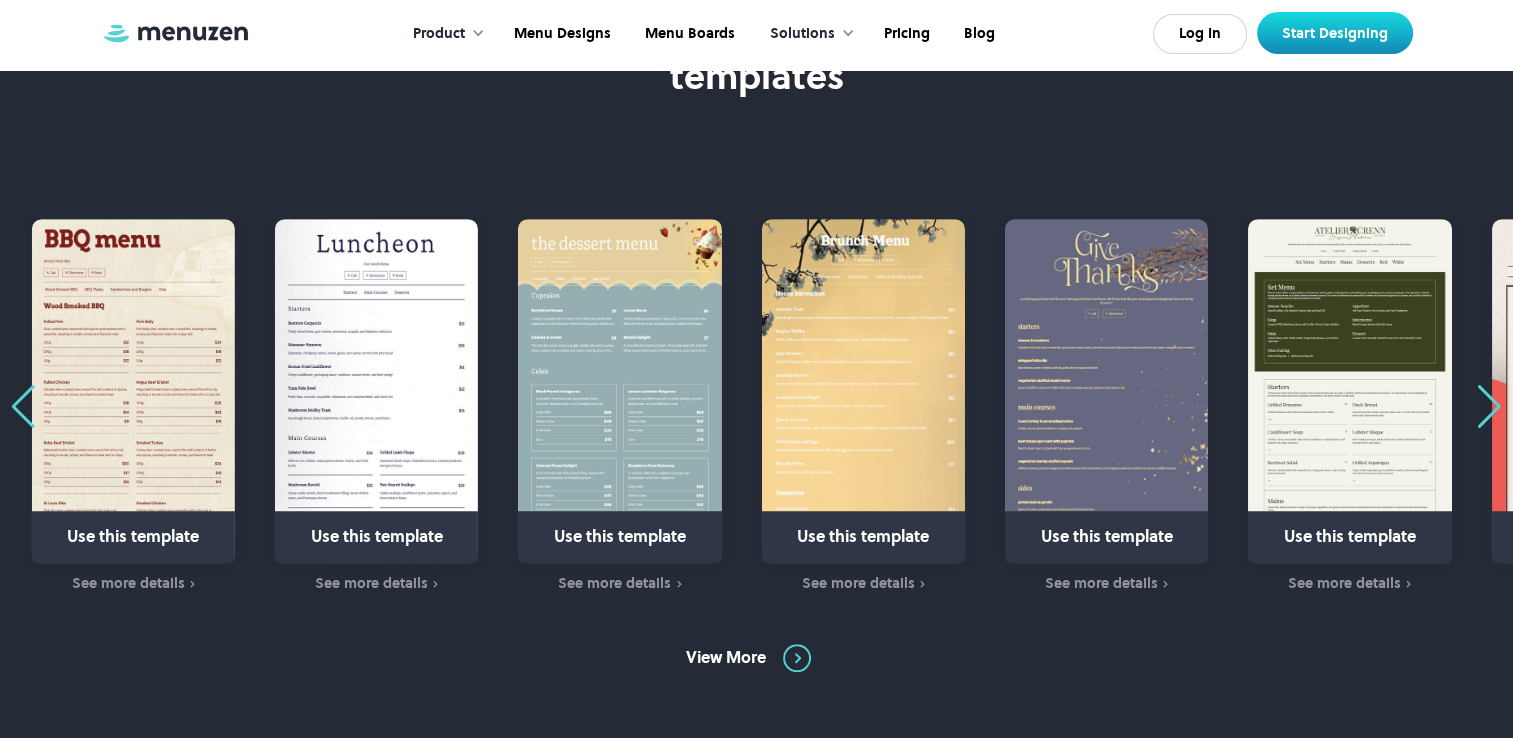 click at bounding box center (1489, 407) 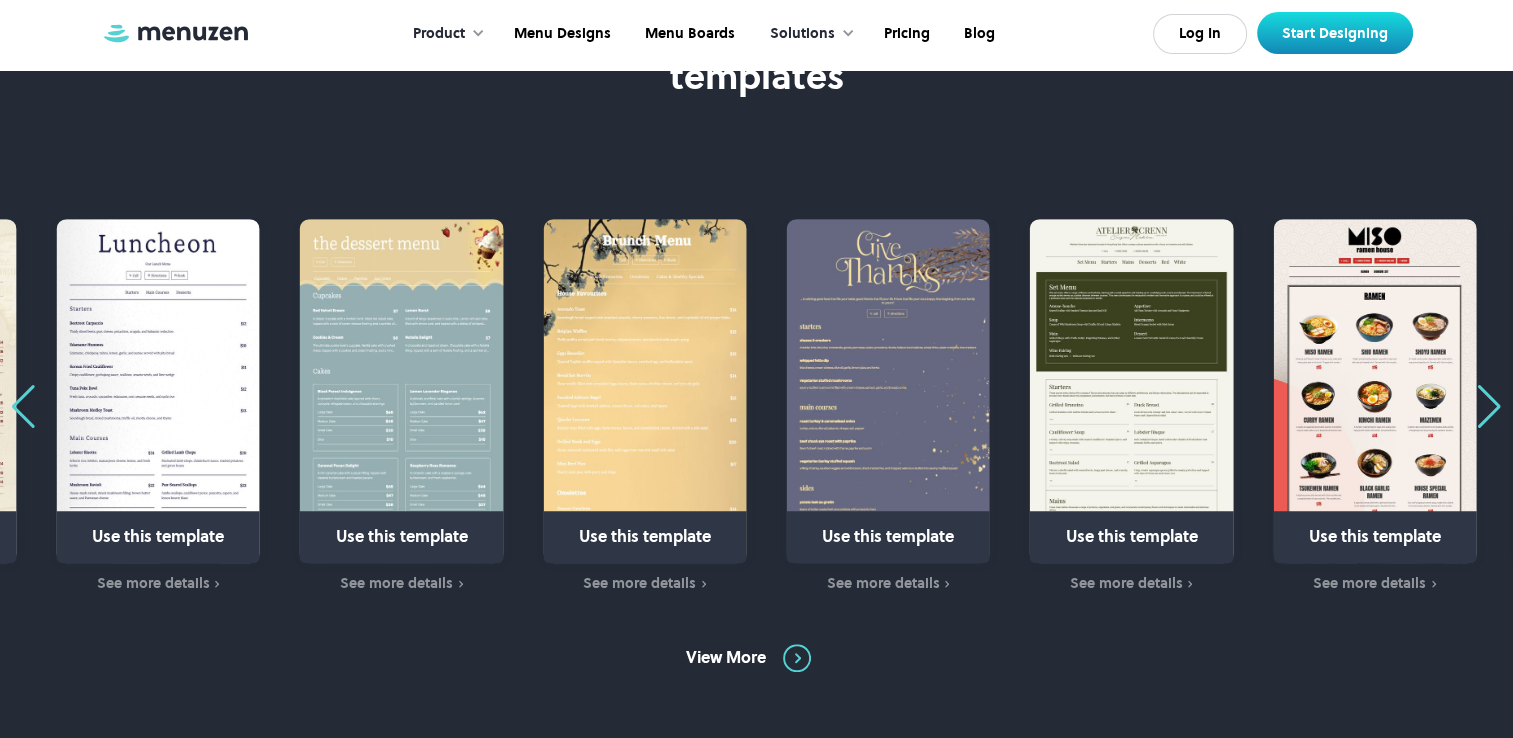 click at bounding box center (1489, 407) 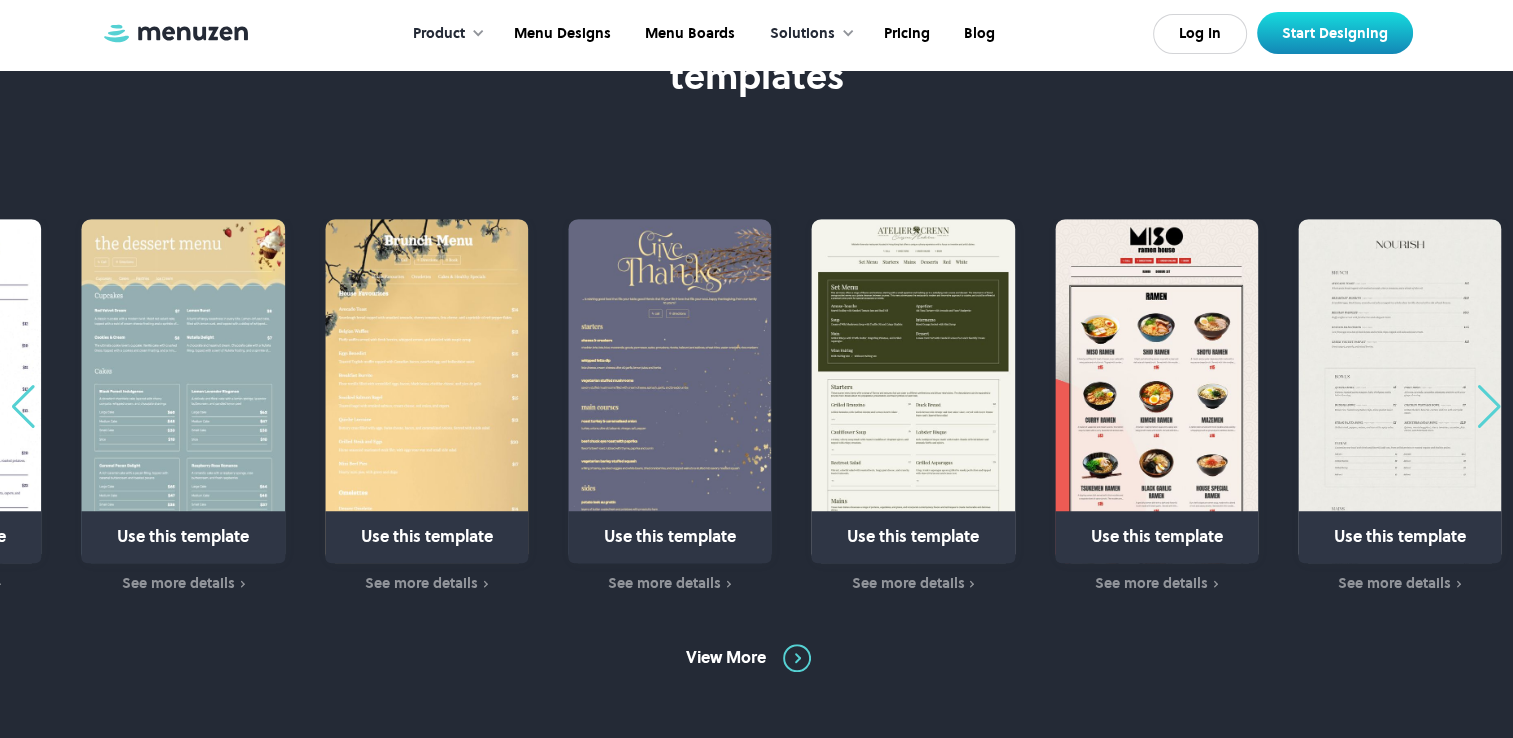 click at bounding box center (1489, 407) 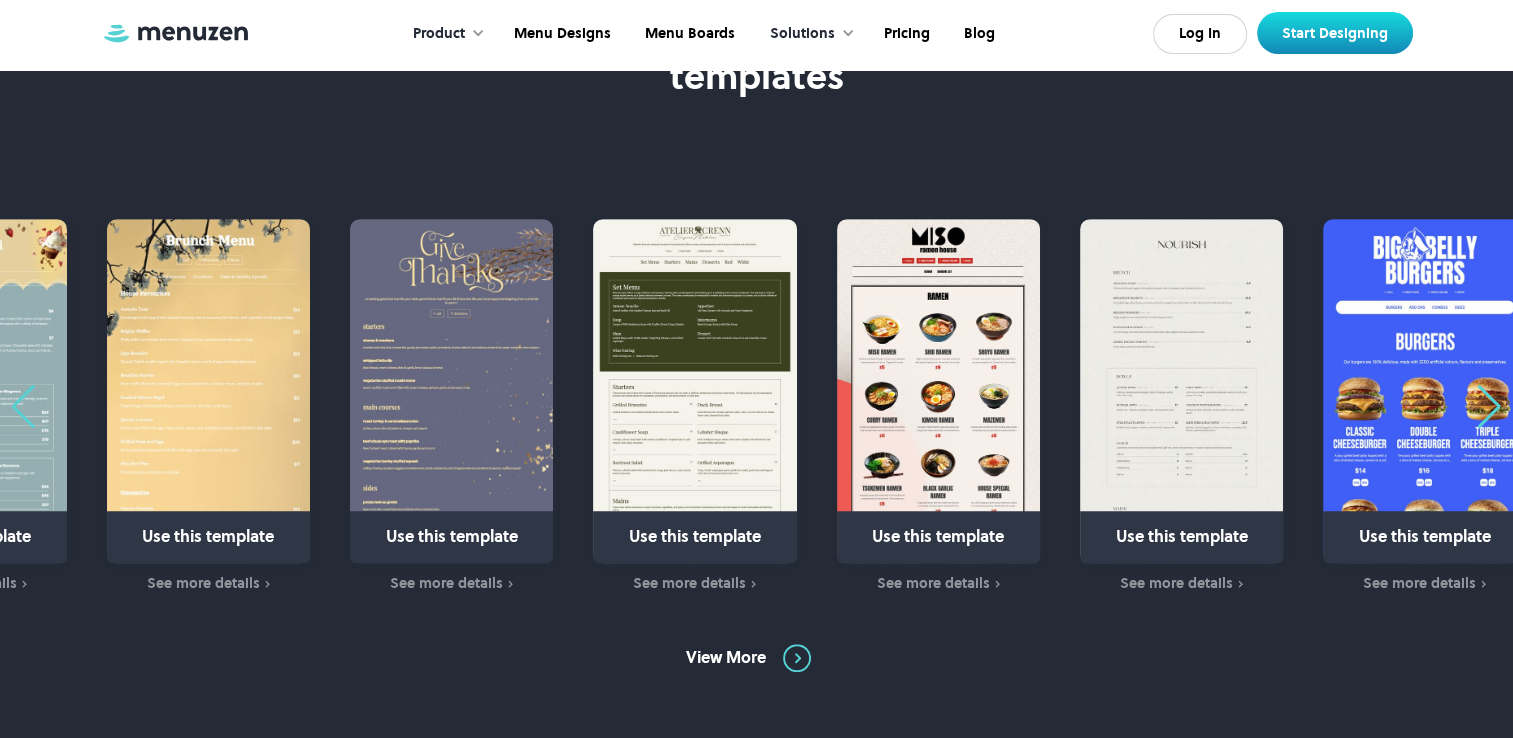 click at bounding box center [1489, 407] 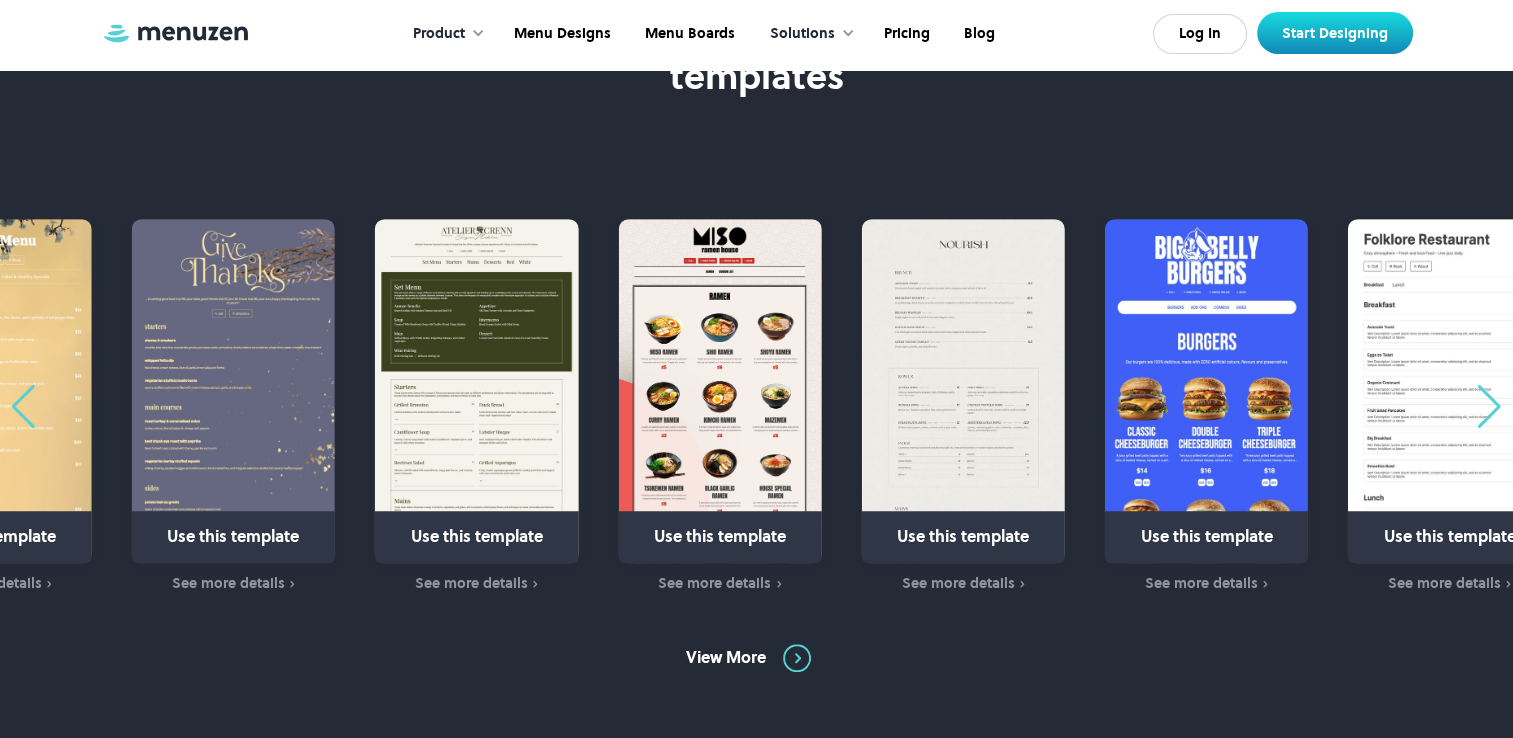 click at bounding box center [1489, 407] 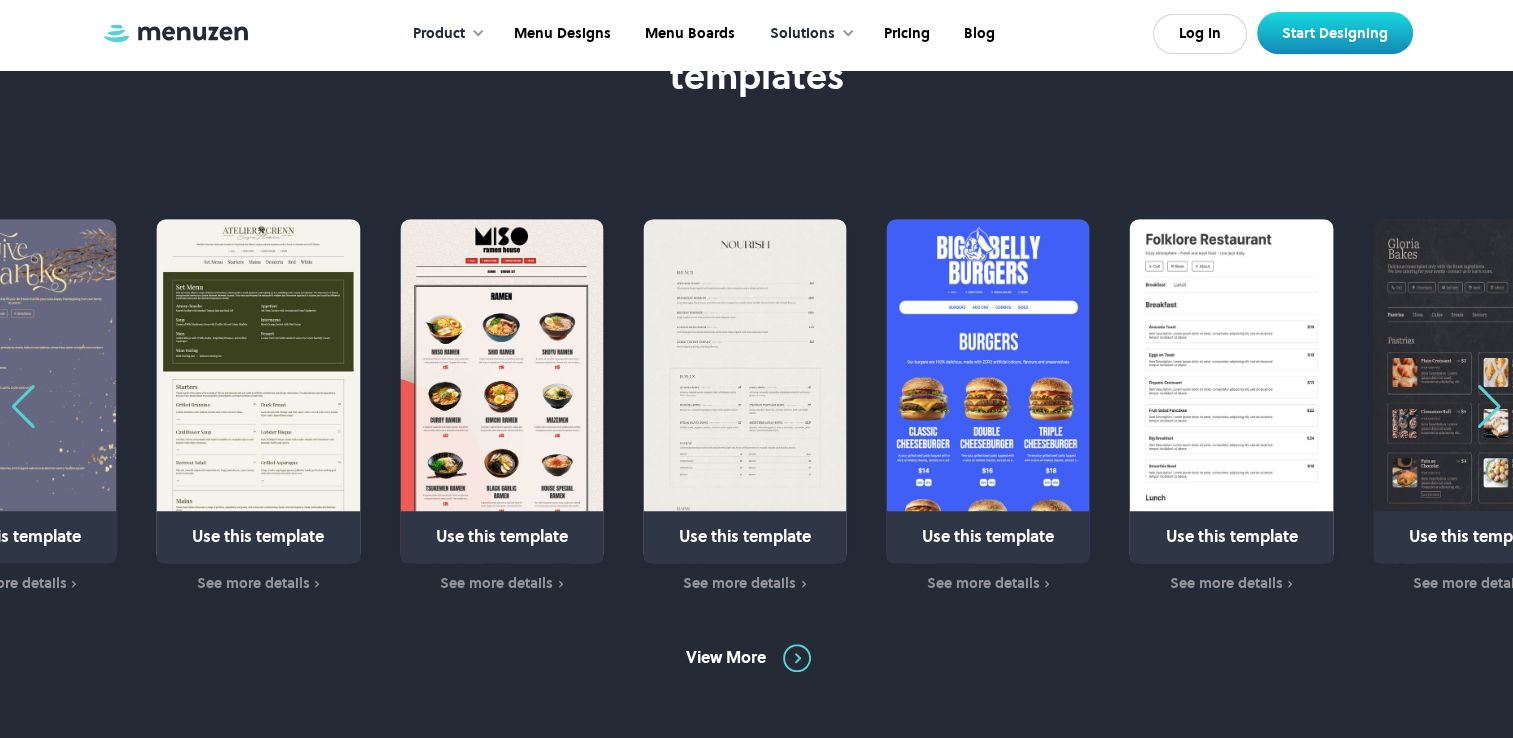 click at bounding box center [1489, 407] 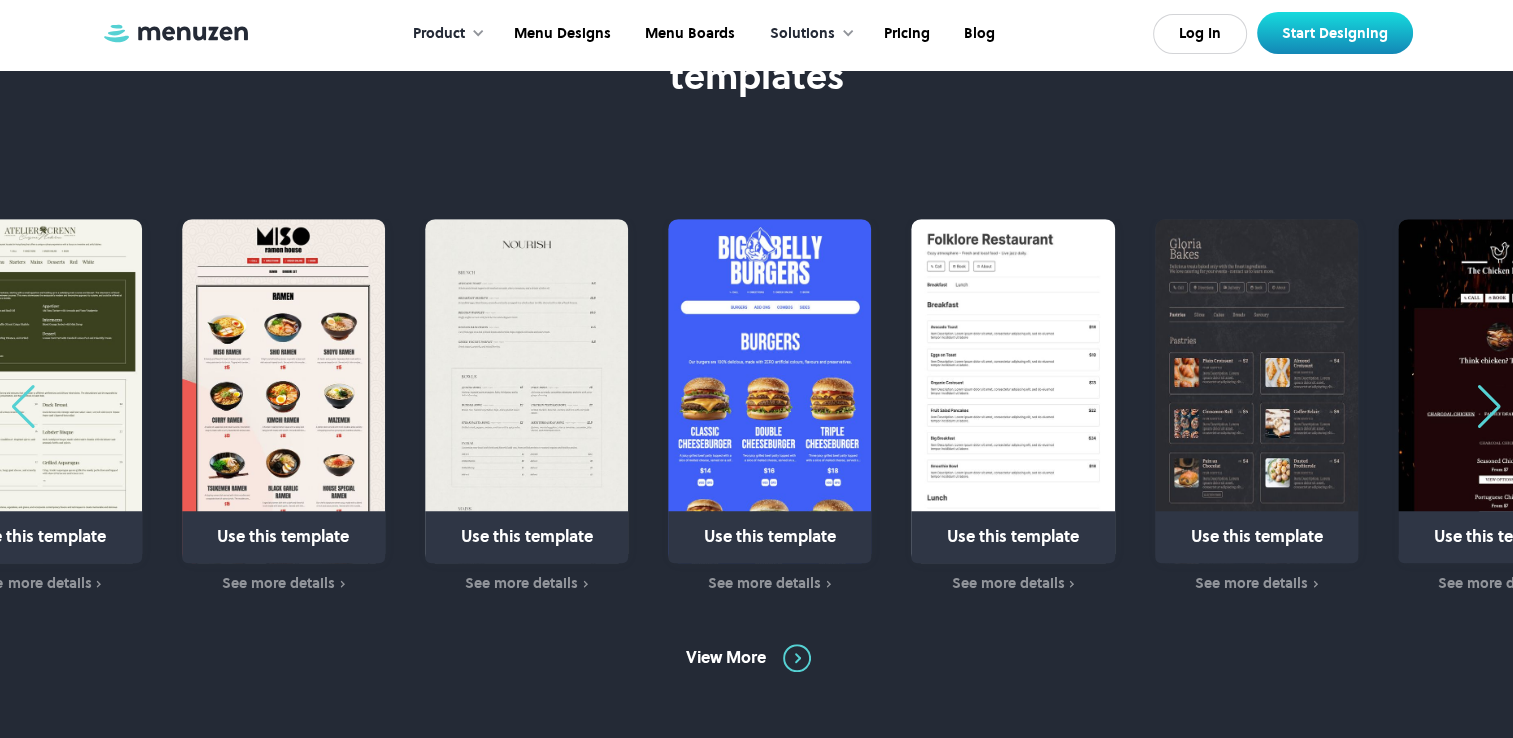 click at bounding box center (1489, 407) 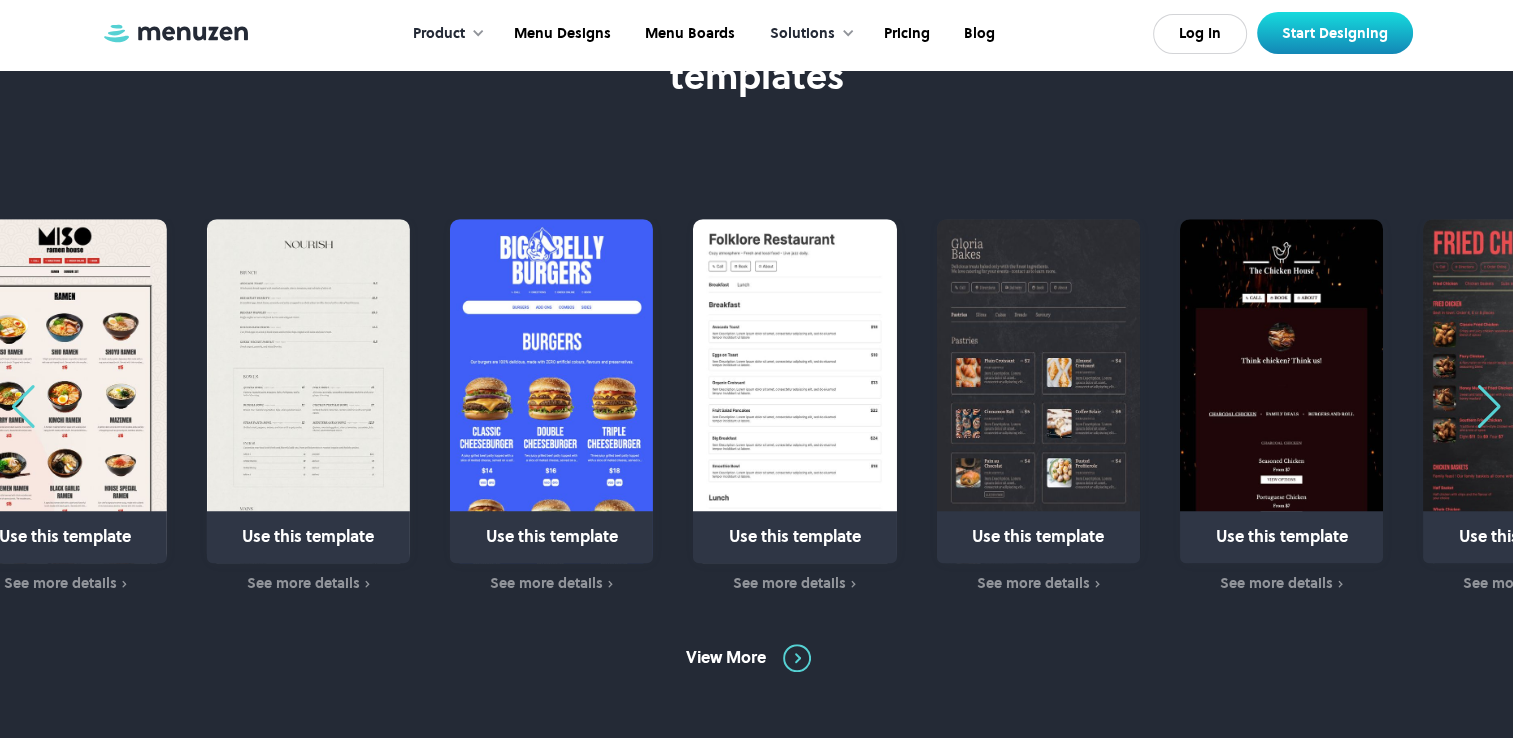 click at bounding box center (1489, 407) 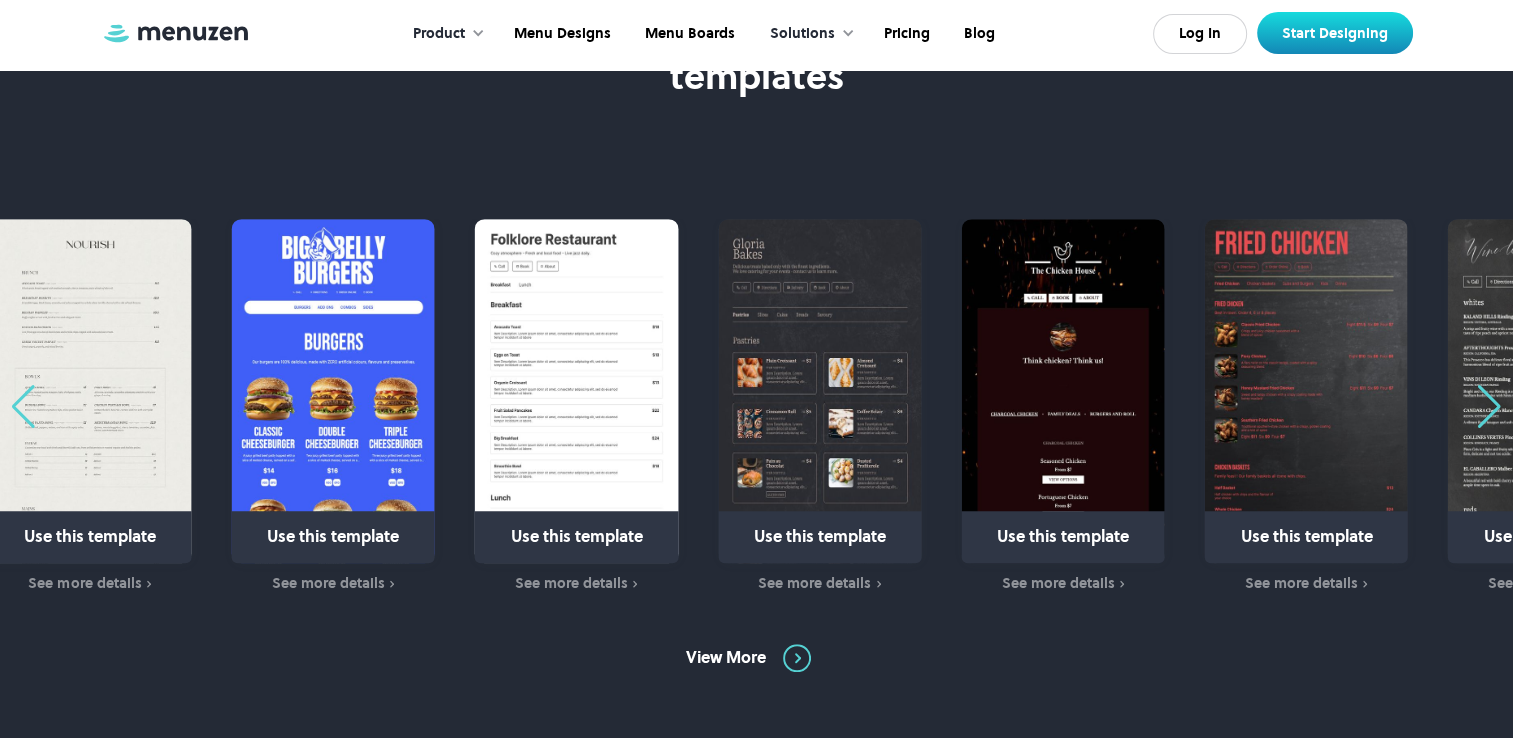 click at bounding box center [1489, 407] 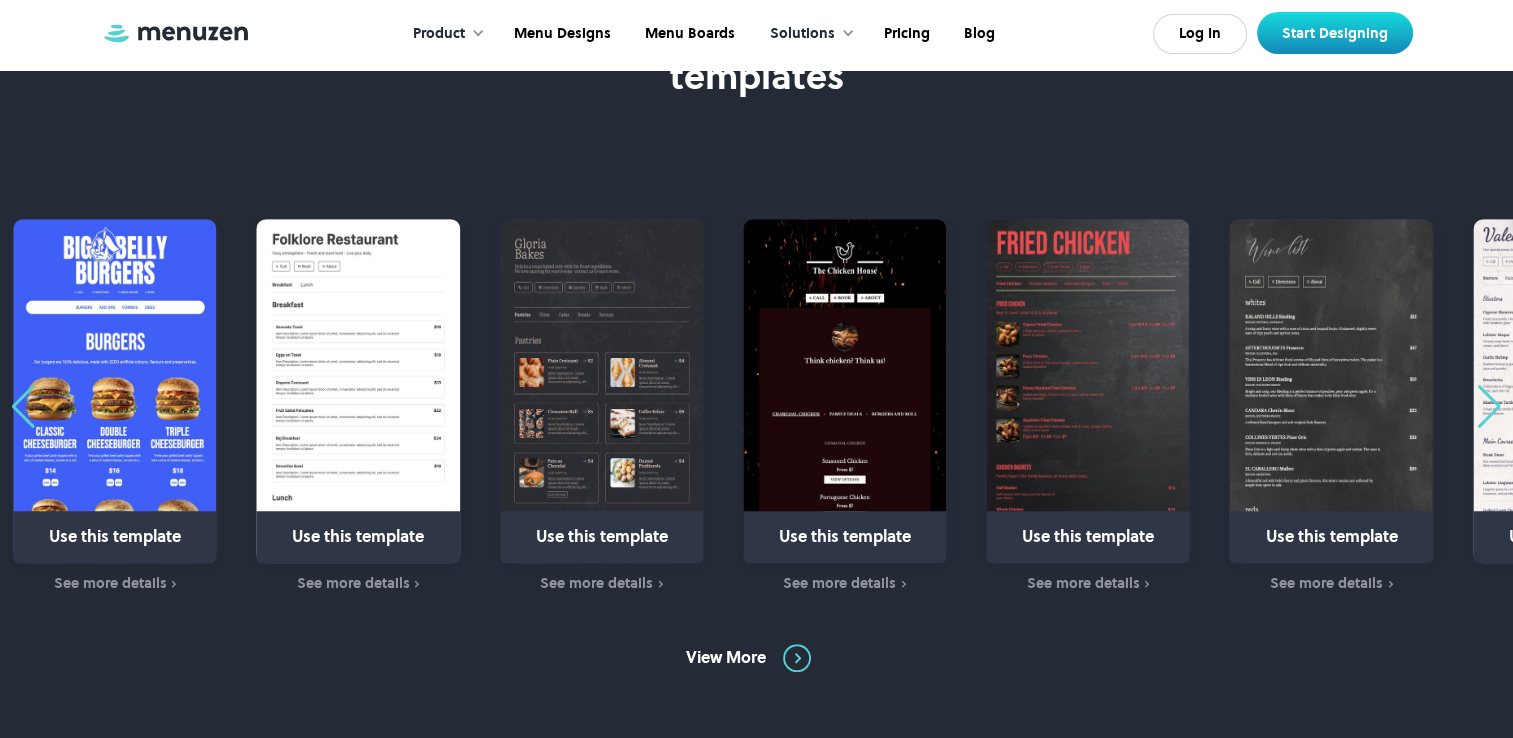 click at bounding box center [1489, 407] 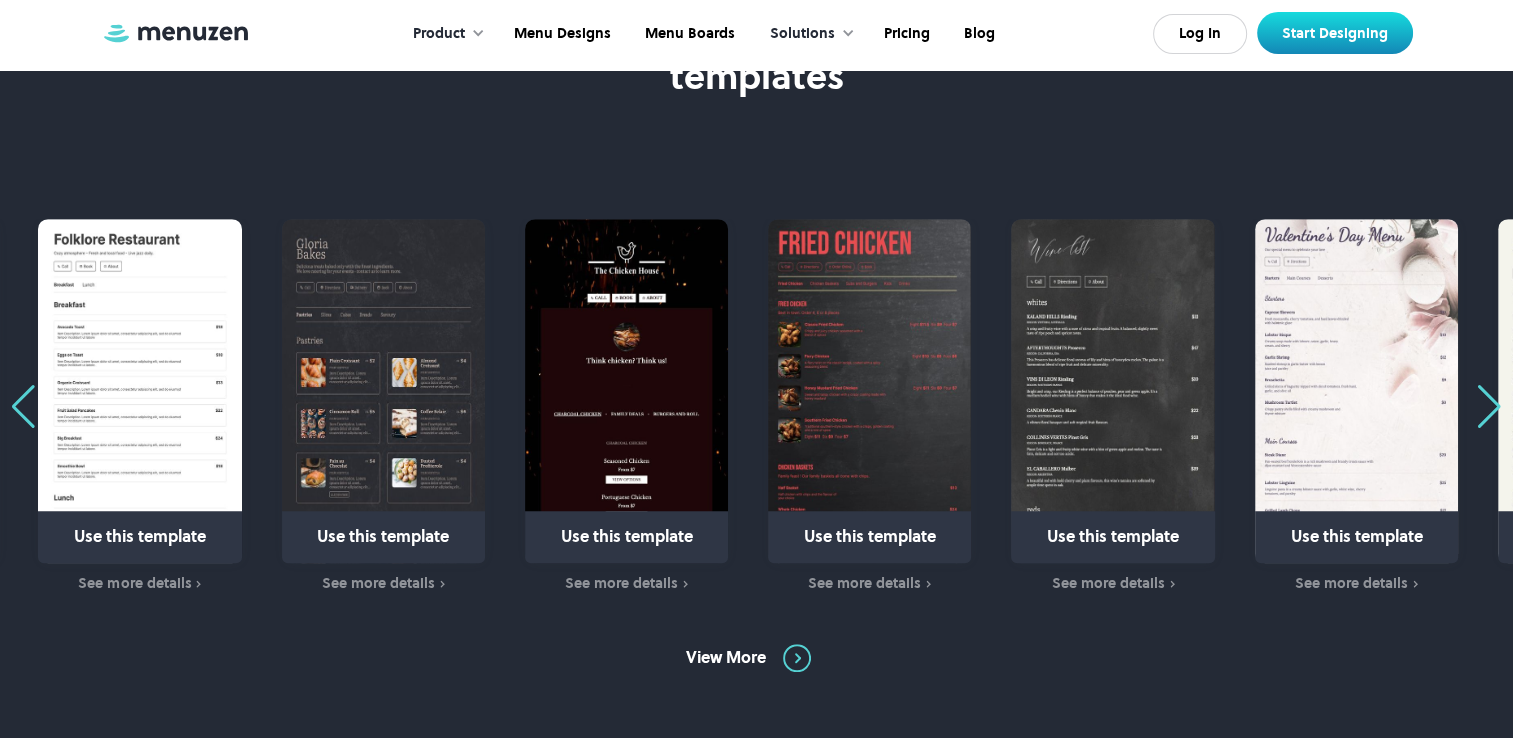 click at bounding box center [1489, 407] 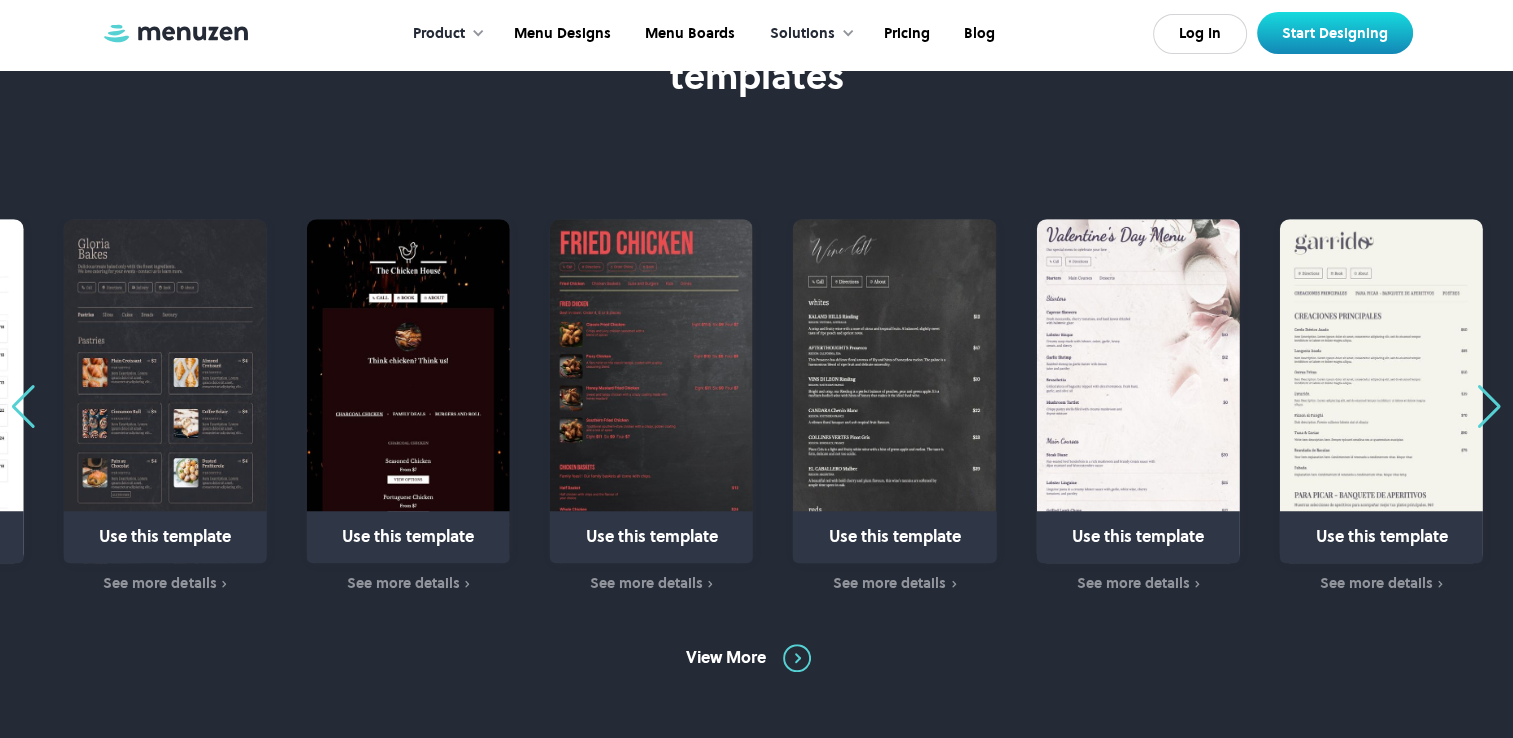 click at bounding box center [1489, 407] 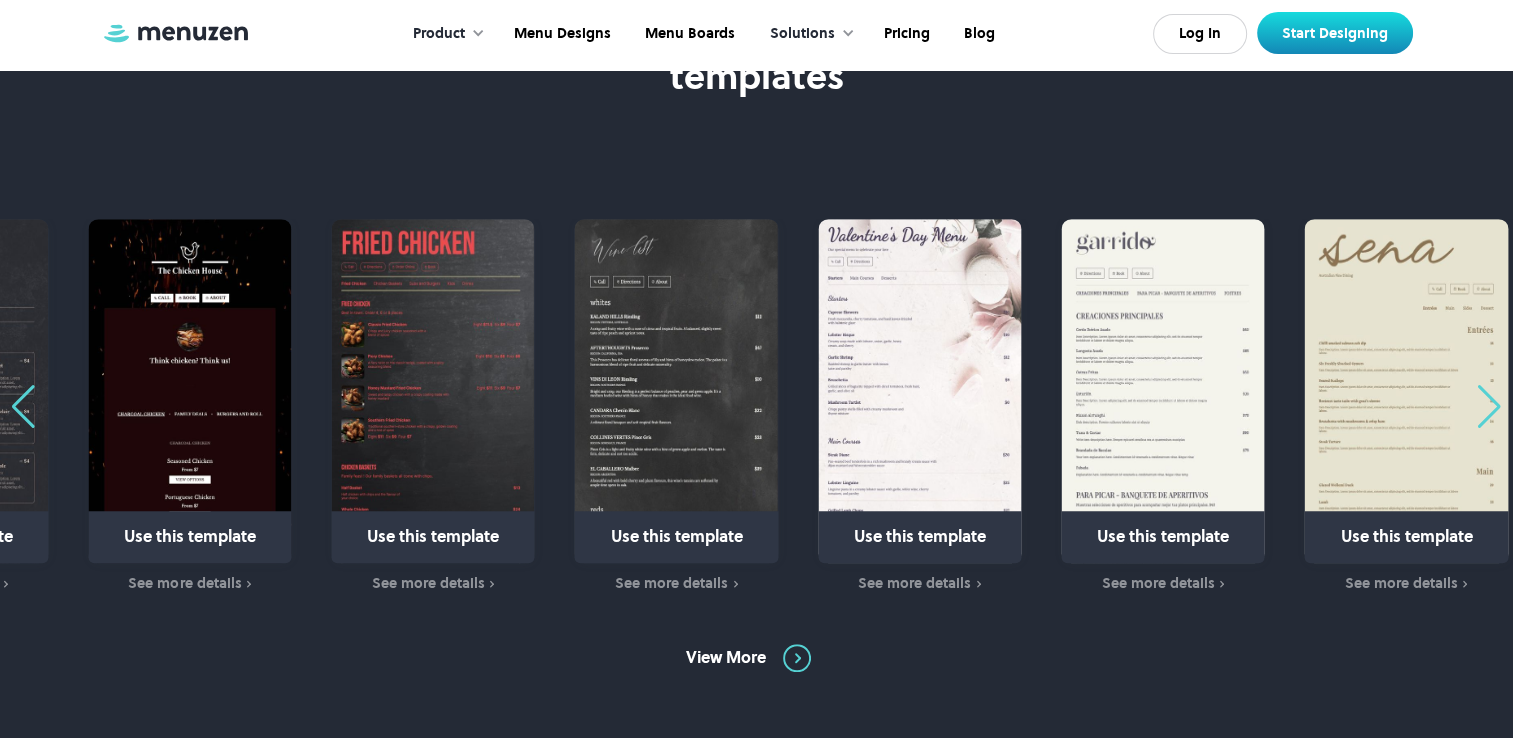 click at bounding box center [1489, 407] 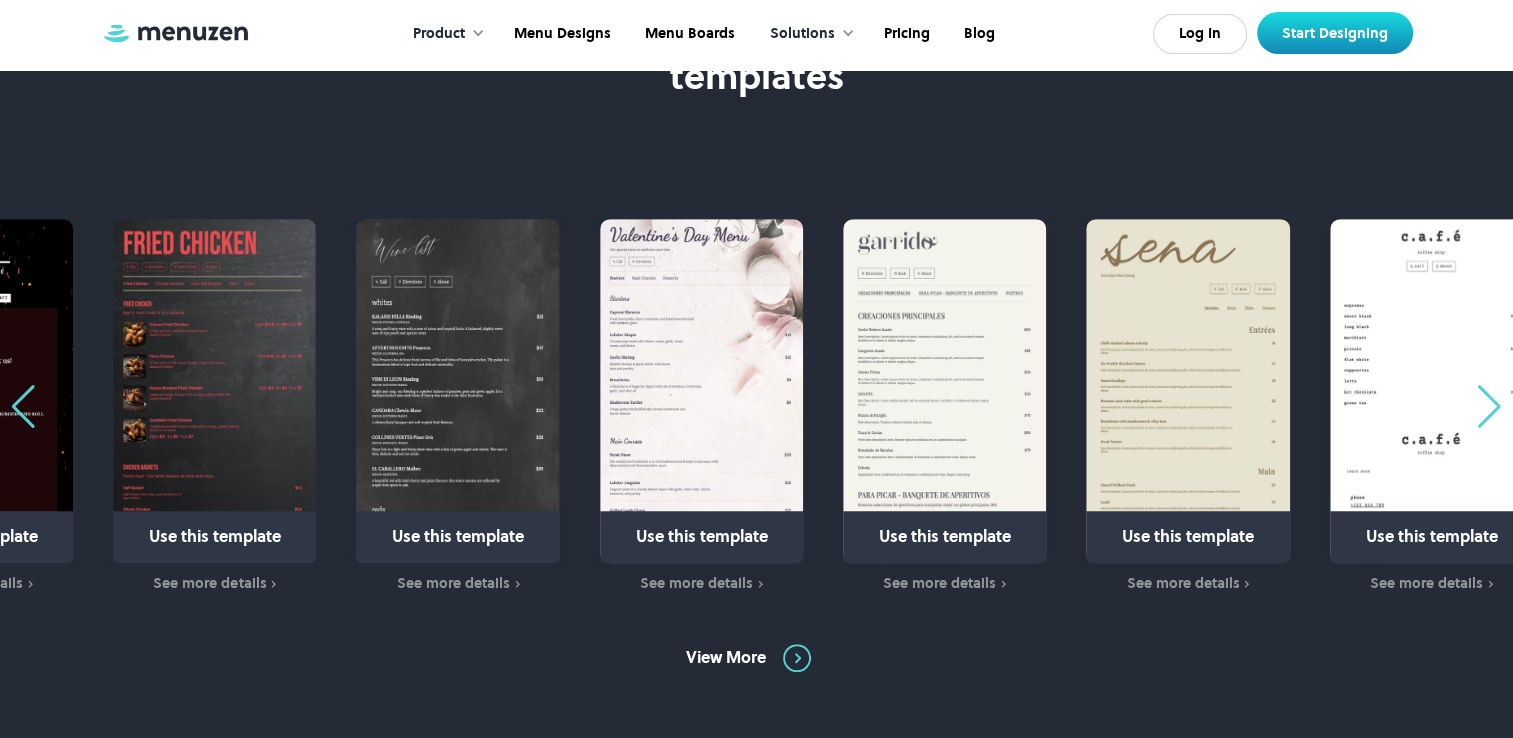 click at bounding box center (1489, 407) 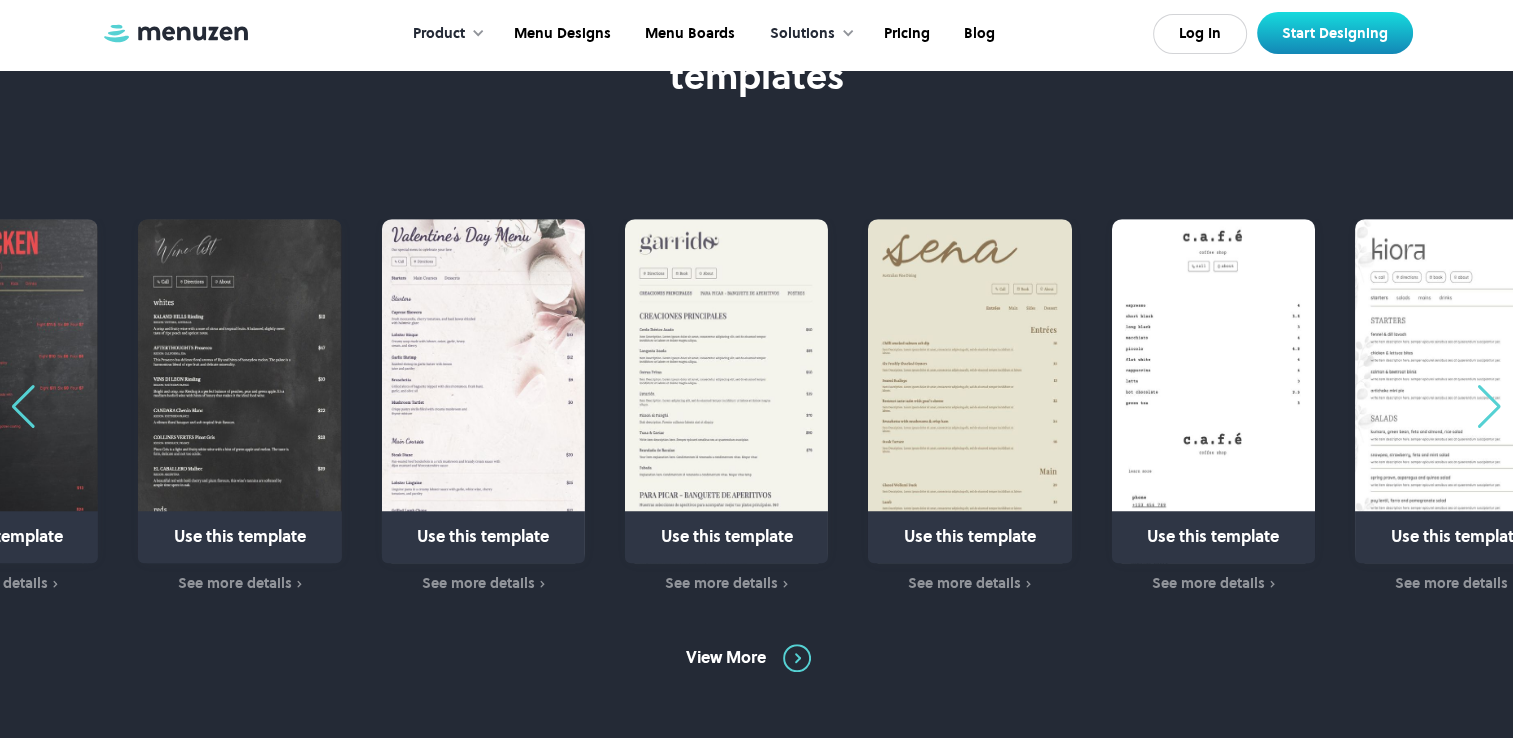click at bounding box center [1489, 407] 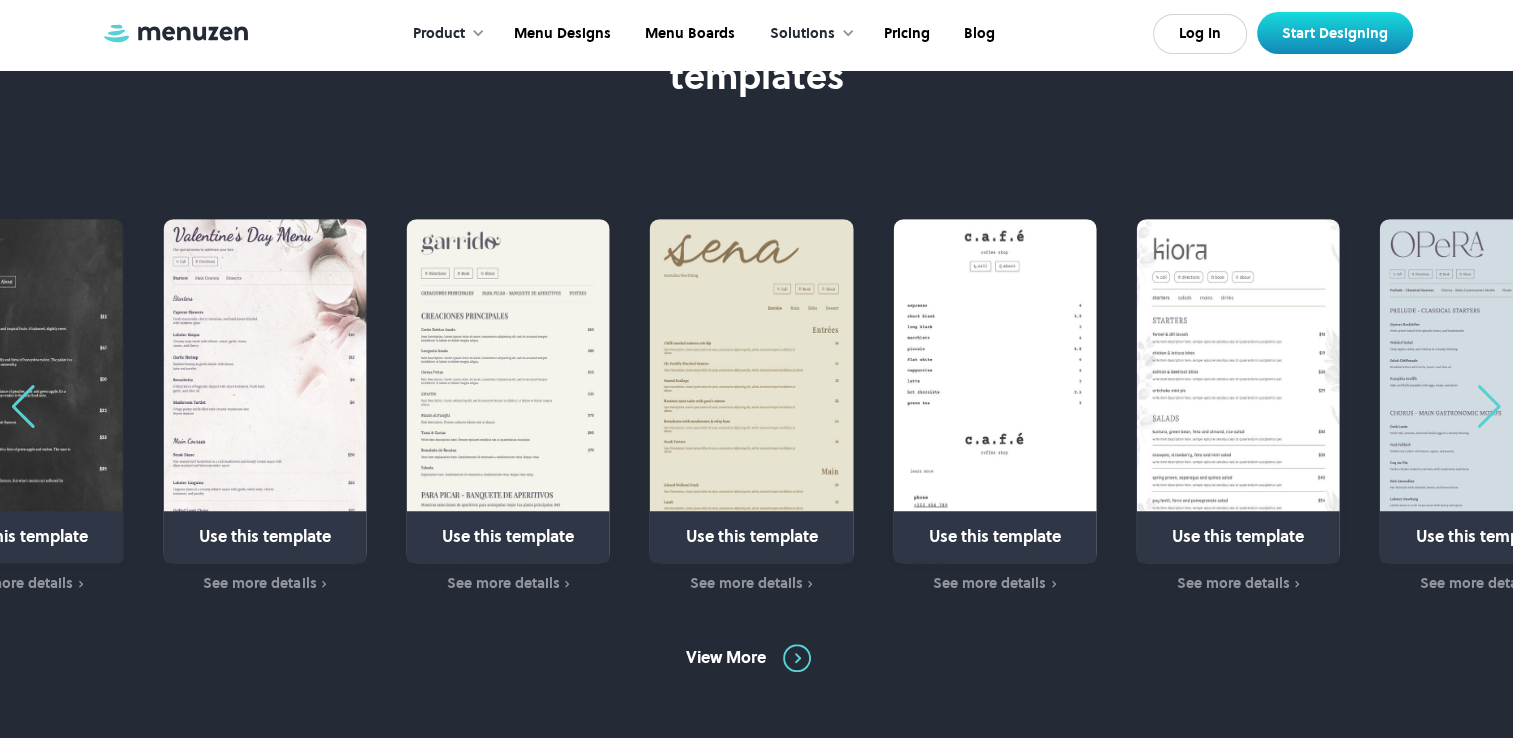 click at bounding box center [1489, 407] 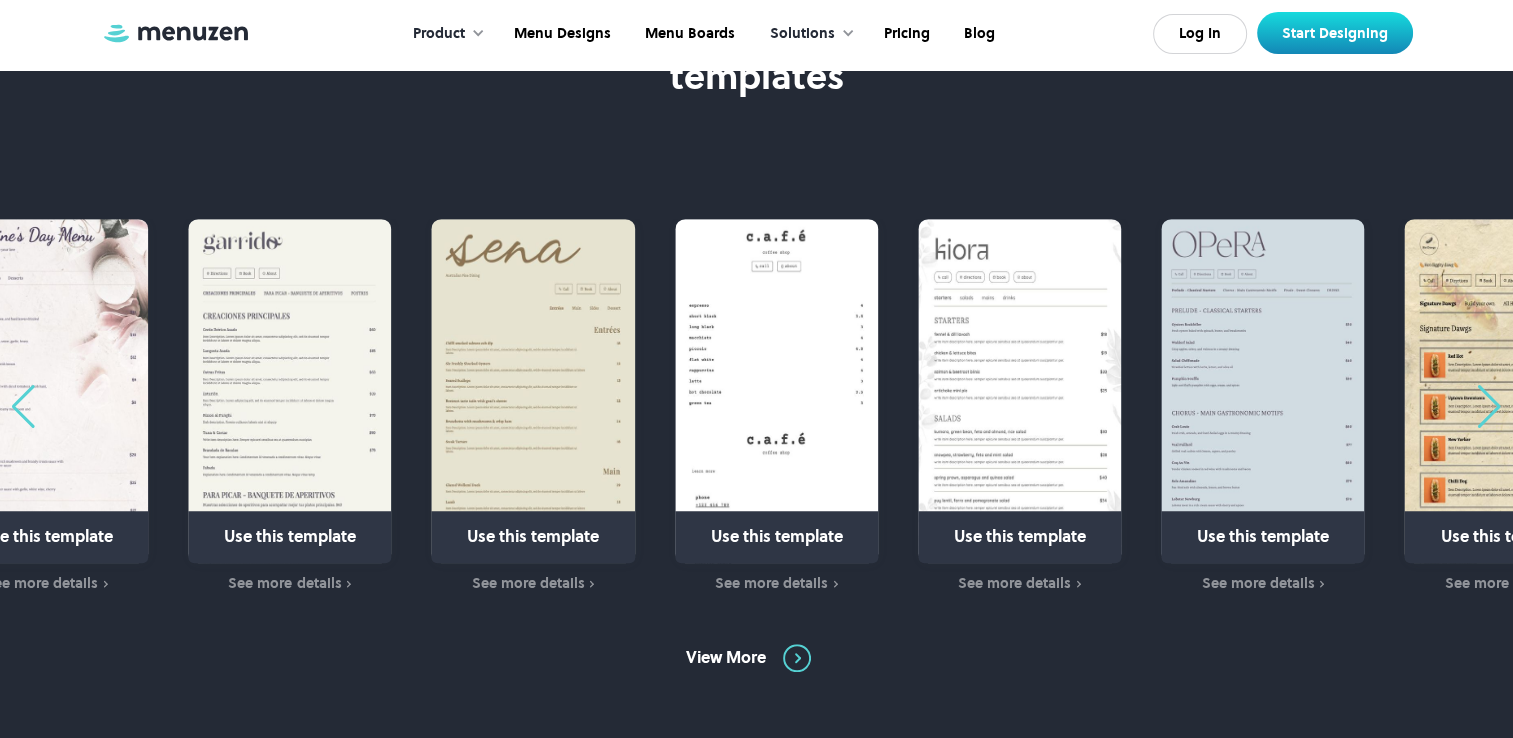 click at bounding box center [1489, 407] 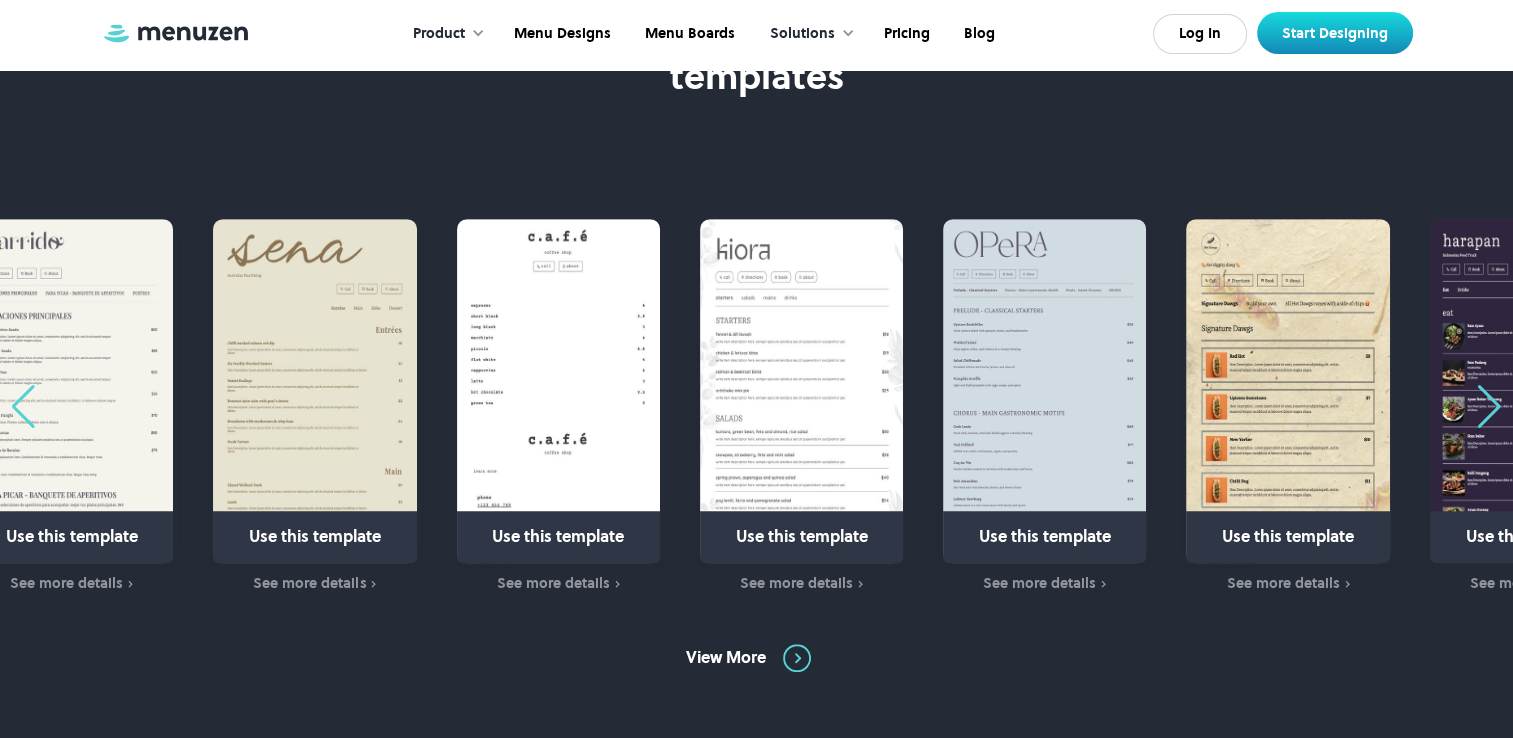click at bounding box center (1489, 407) 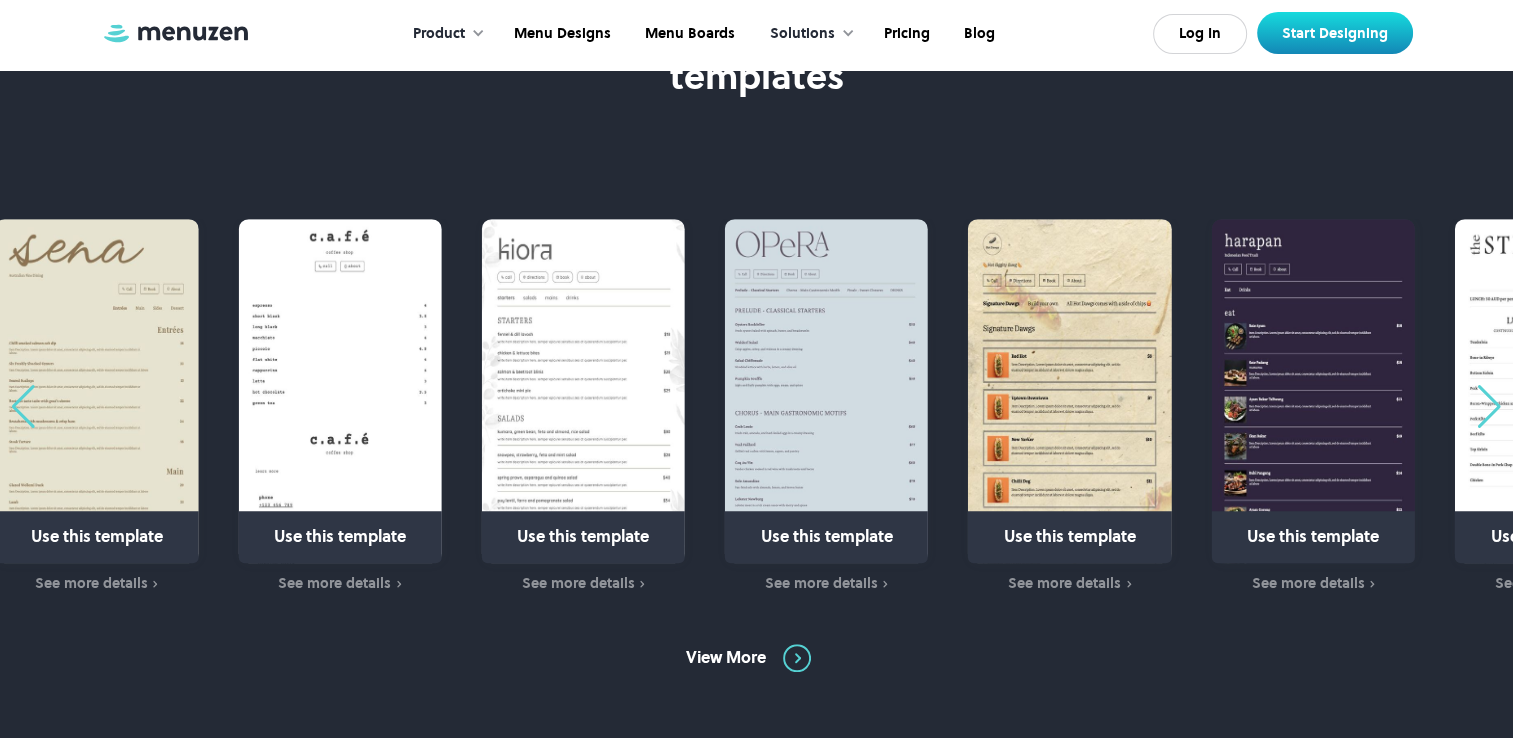 click at bounding box center (1489, 407) 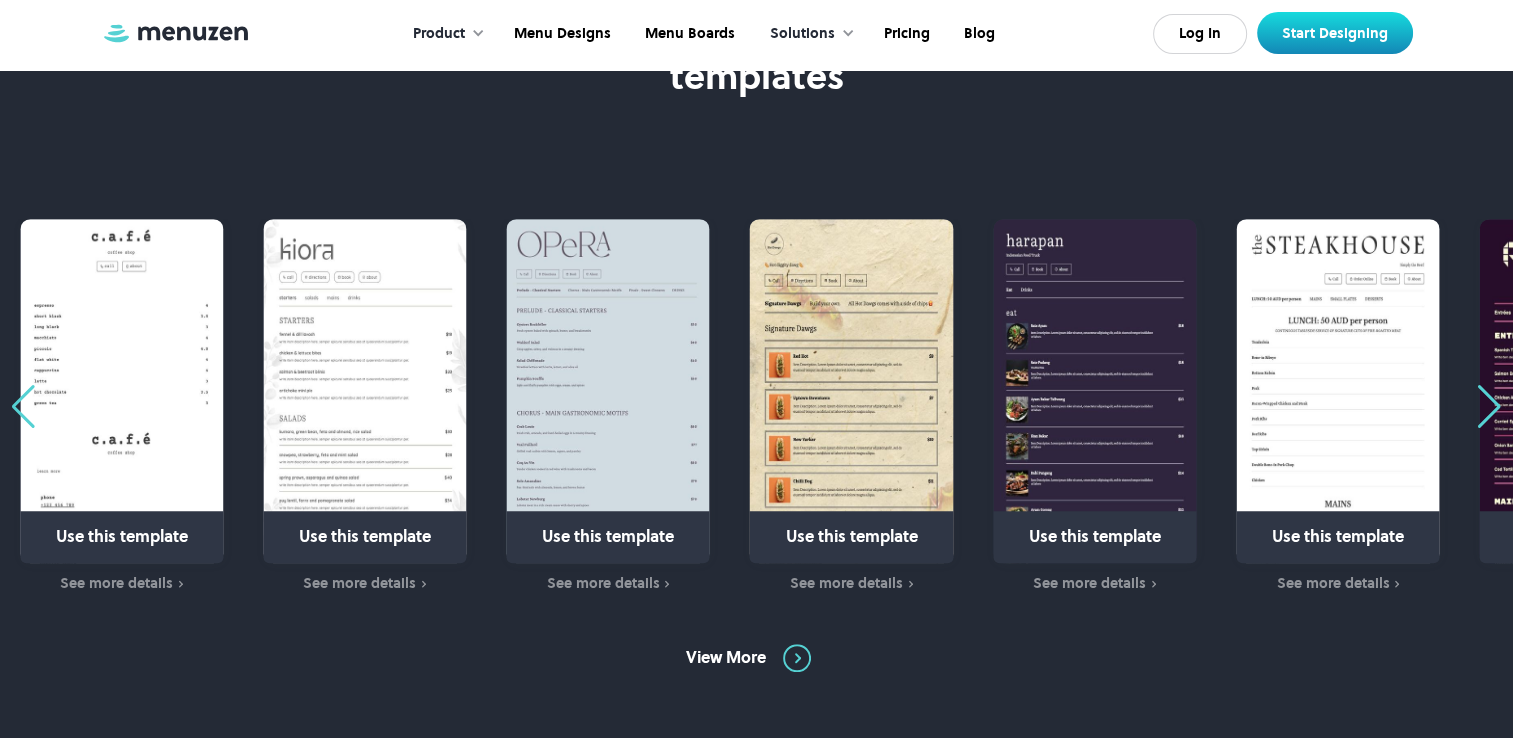 click at bounding box center [1489, 407] 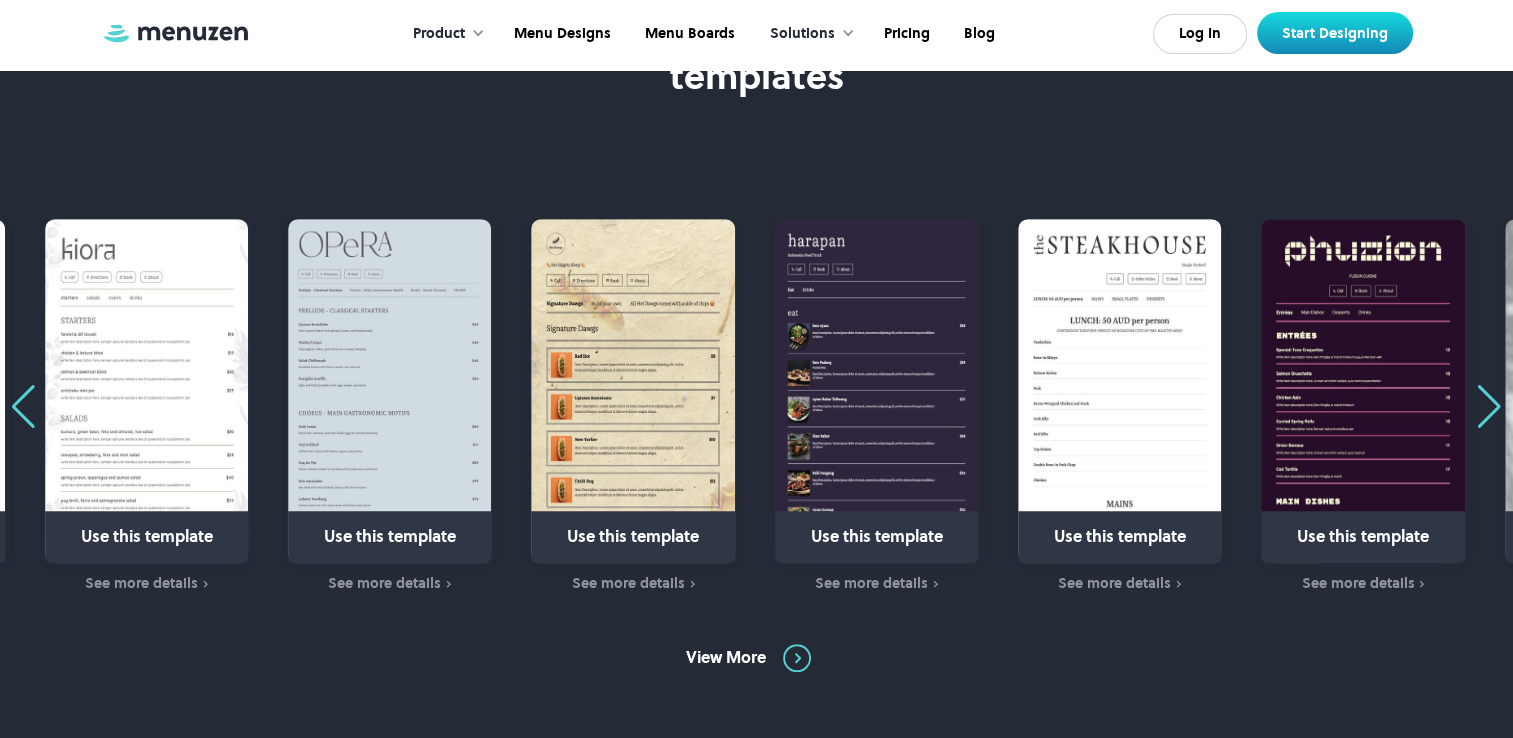 click at bounding box center [1489, 407] 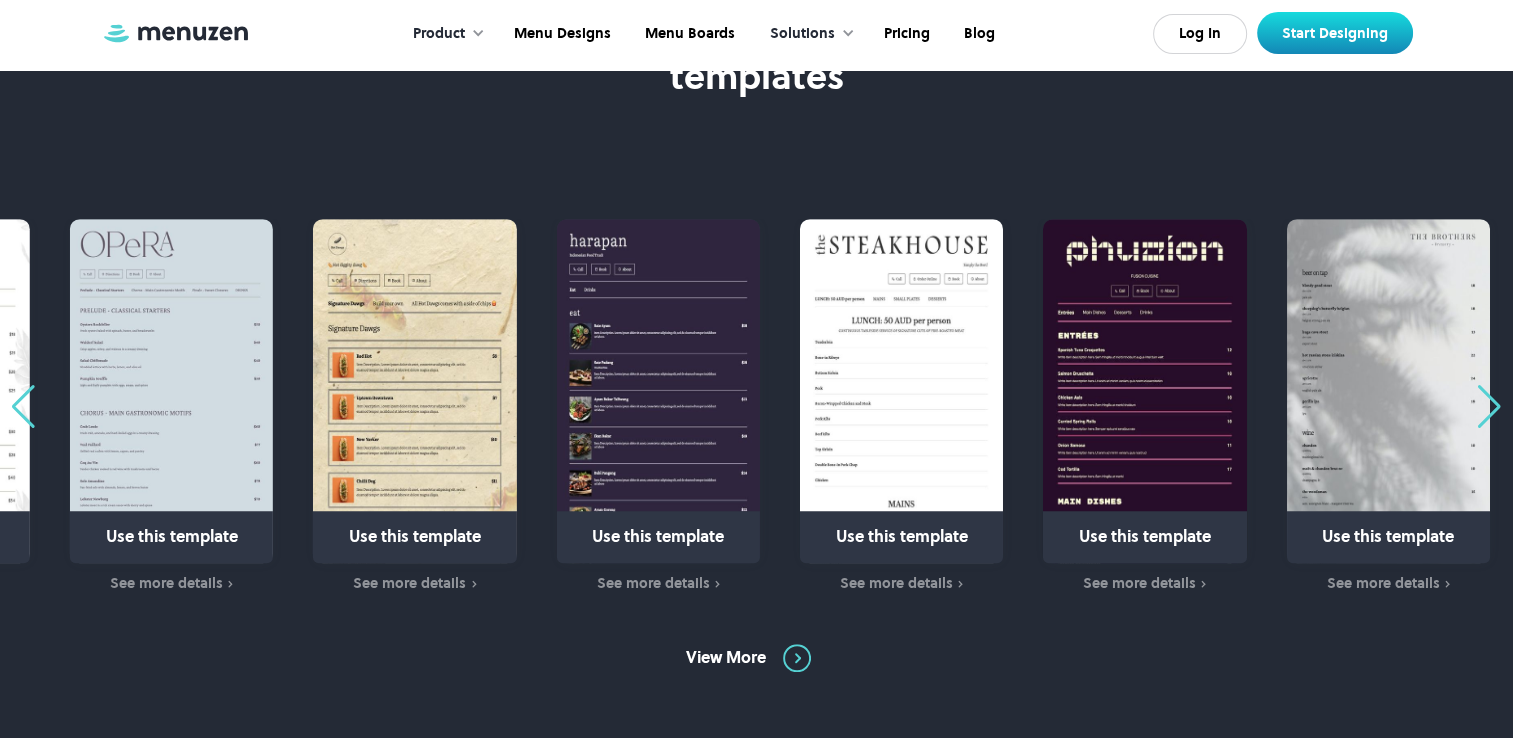 click at bounding box center (1489, 407) 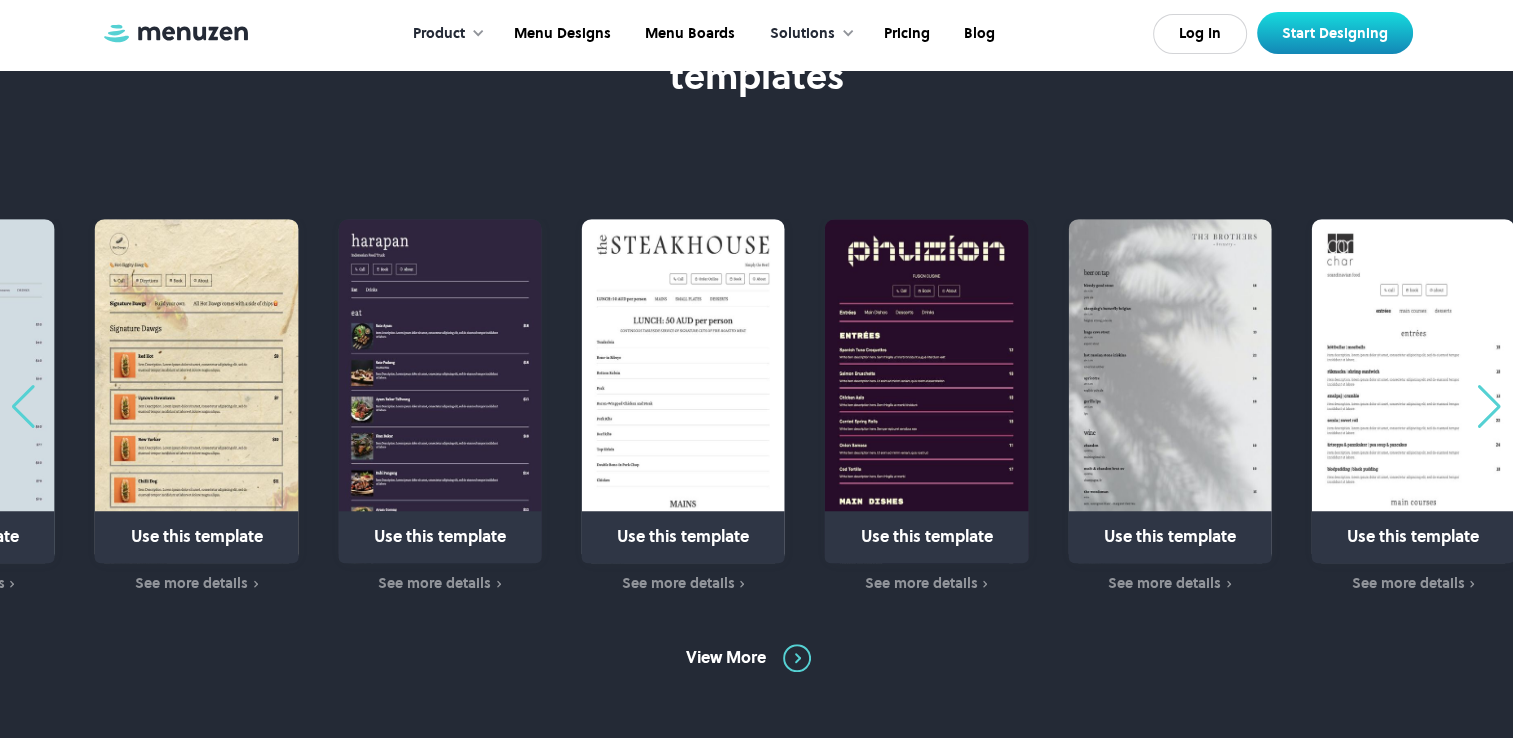 click at bounding box center (1489, 407) 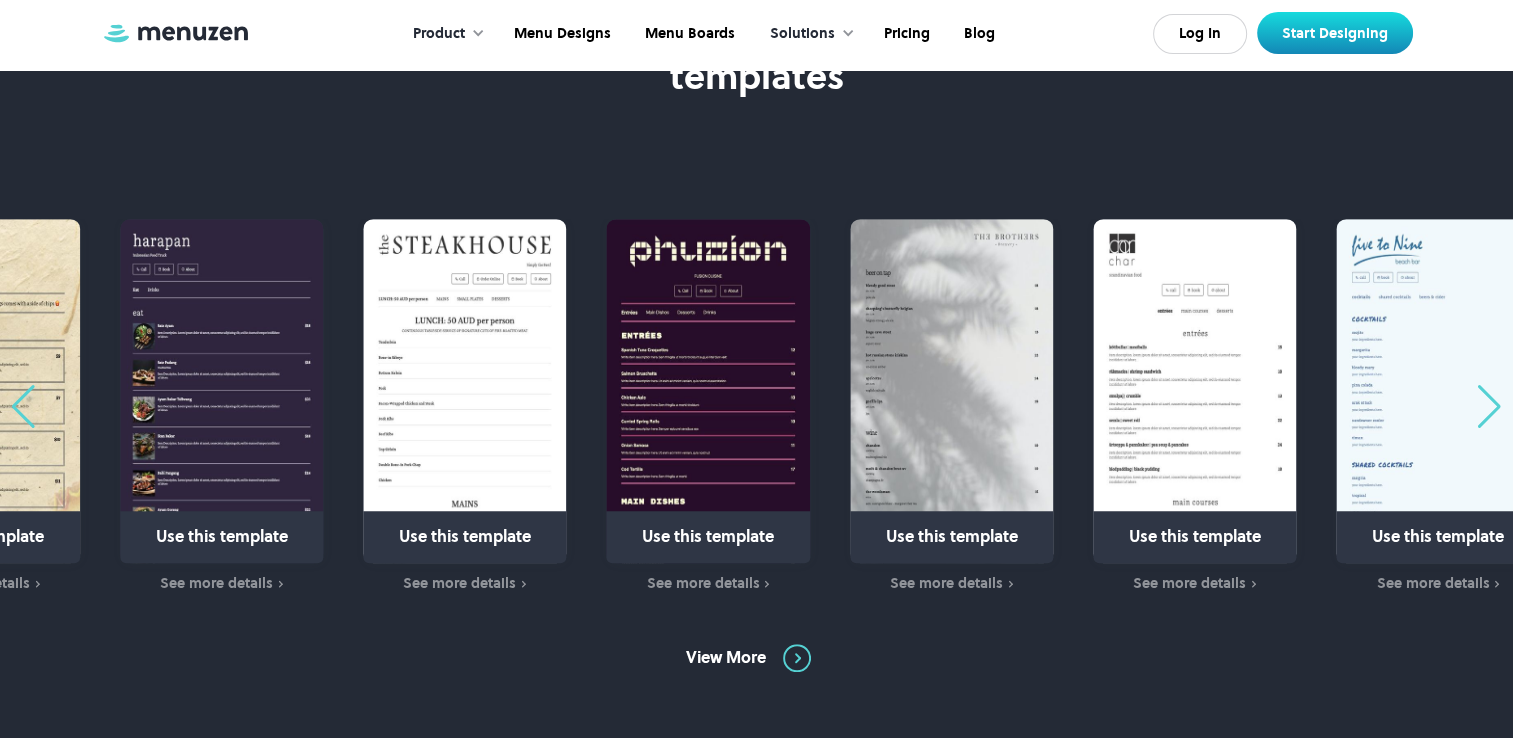 click at bounding box center [1489, 407] 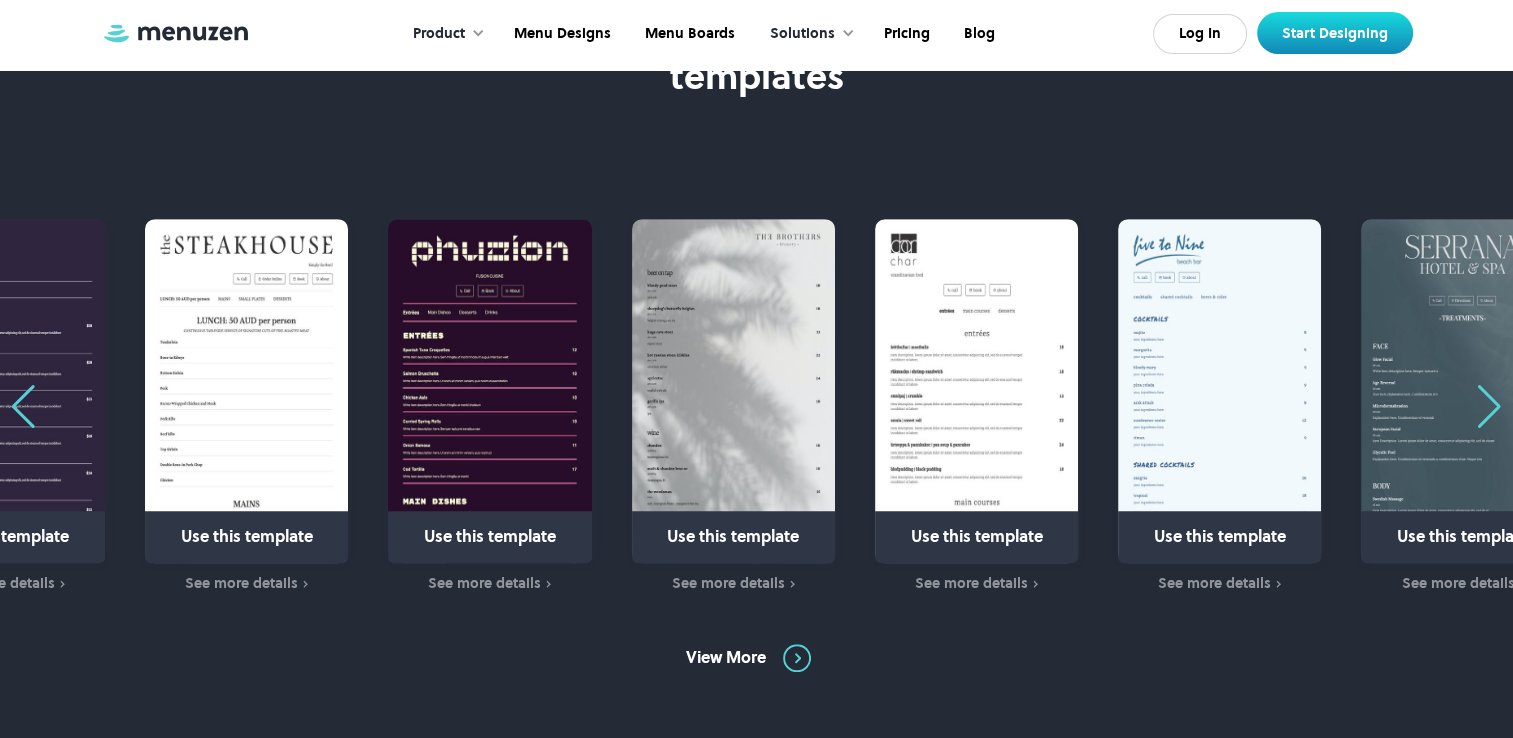 click at bounding box center (1489, 407) 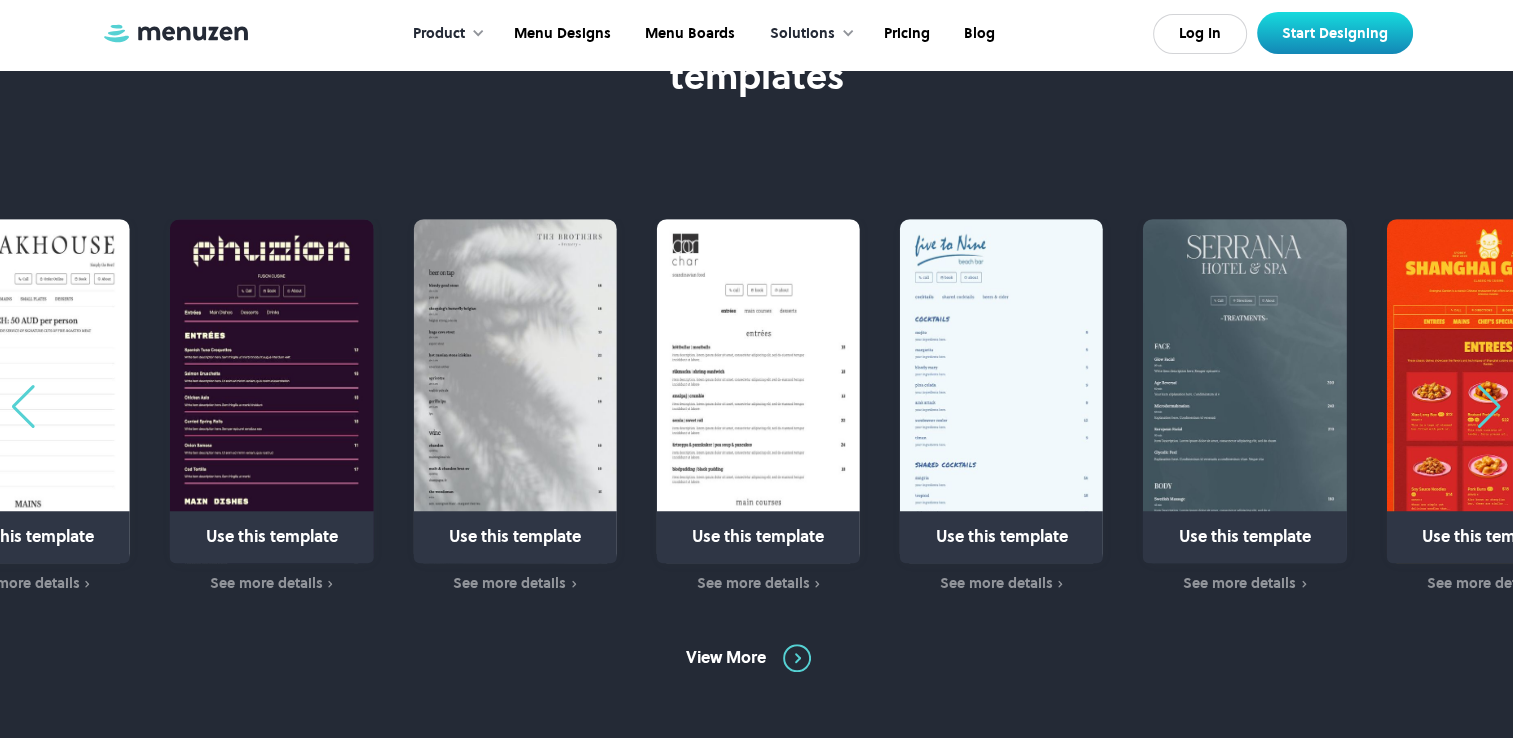 click at bounding box center (1489, 407) 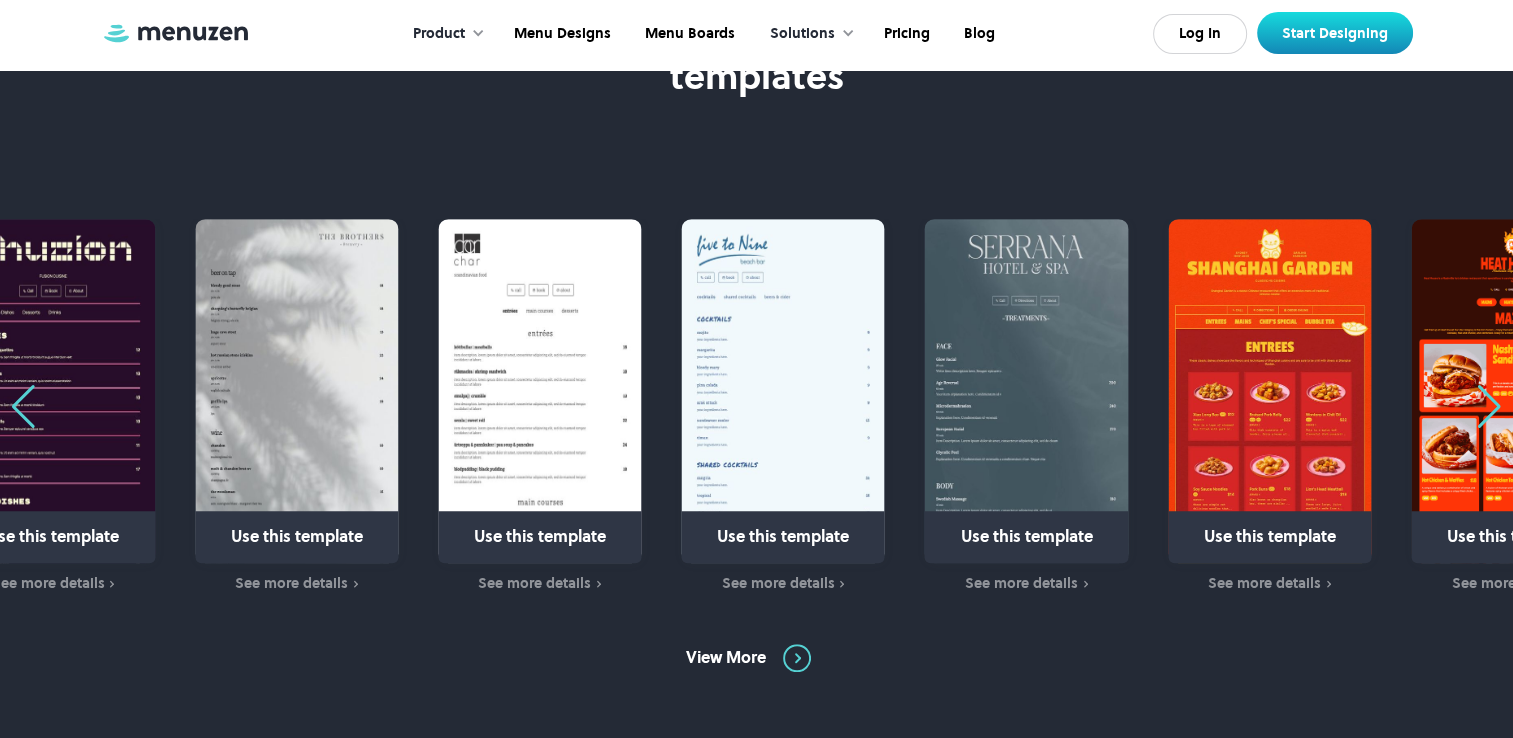 click at bounding box center [1489, 407] 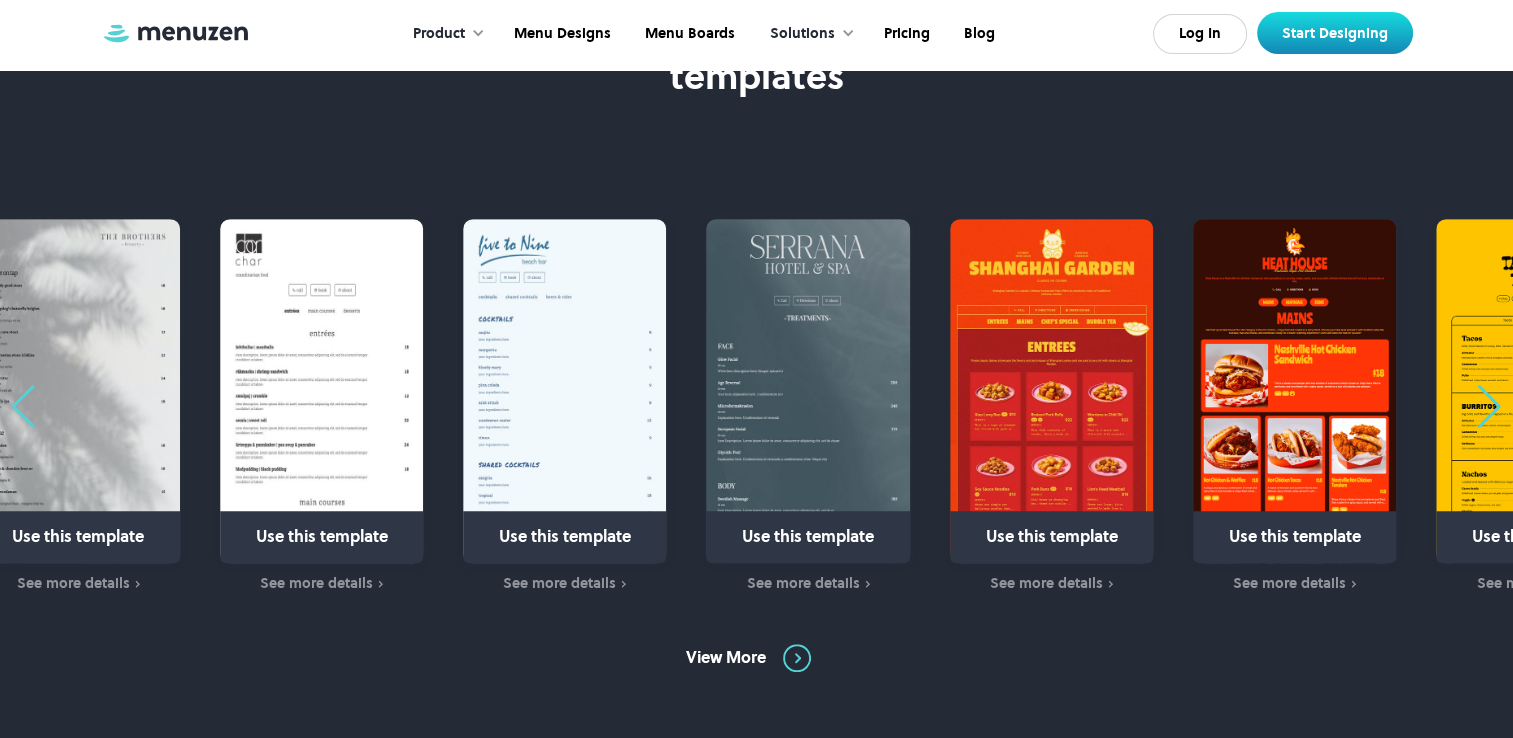 click at bounding box center [1489, 407] 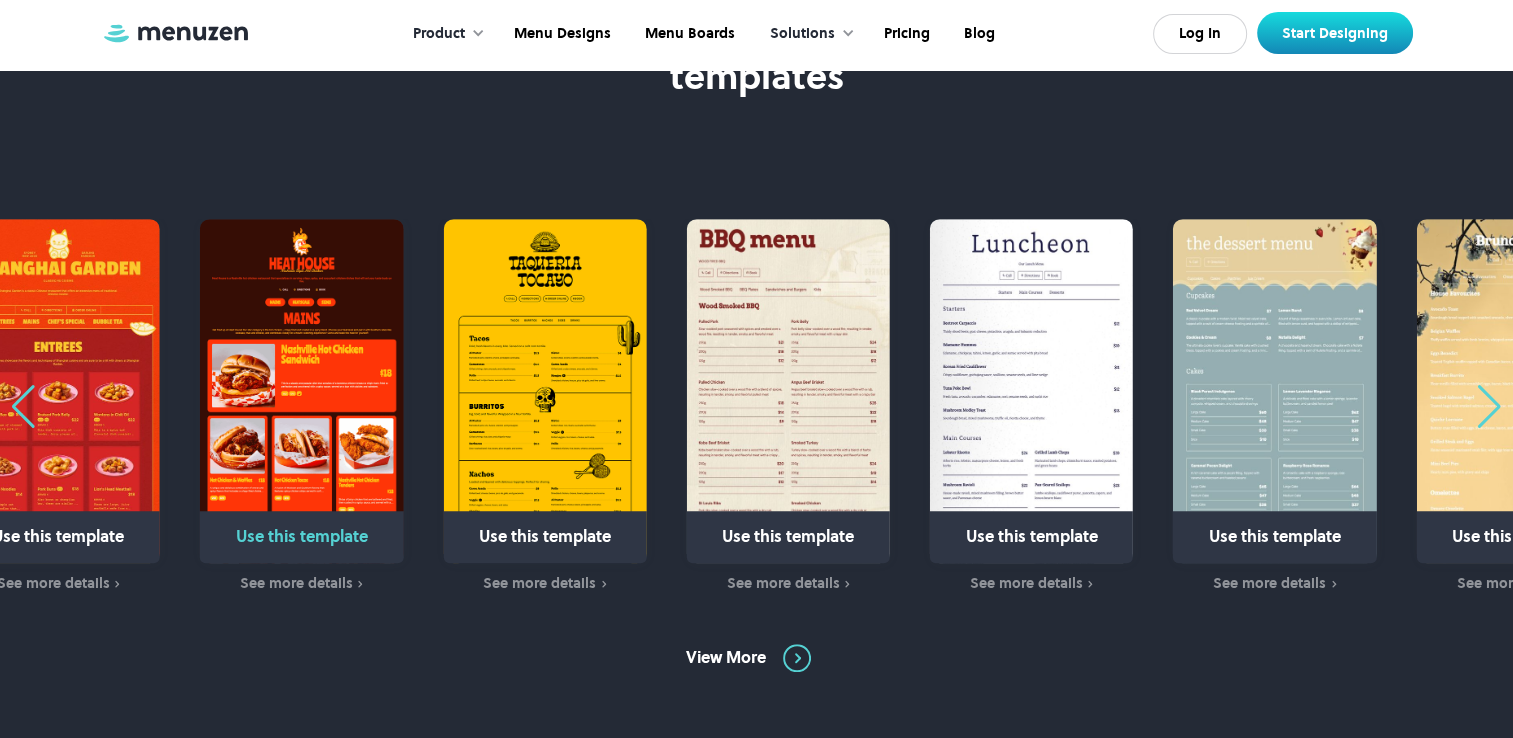 click at bounding box center (301, 391) 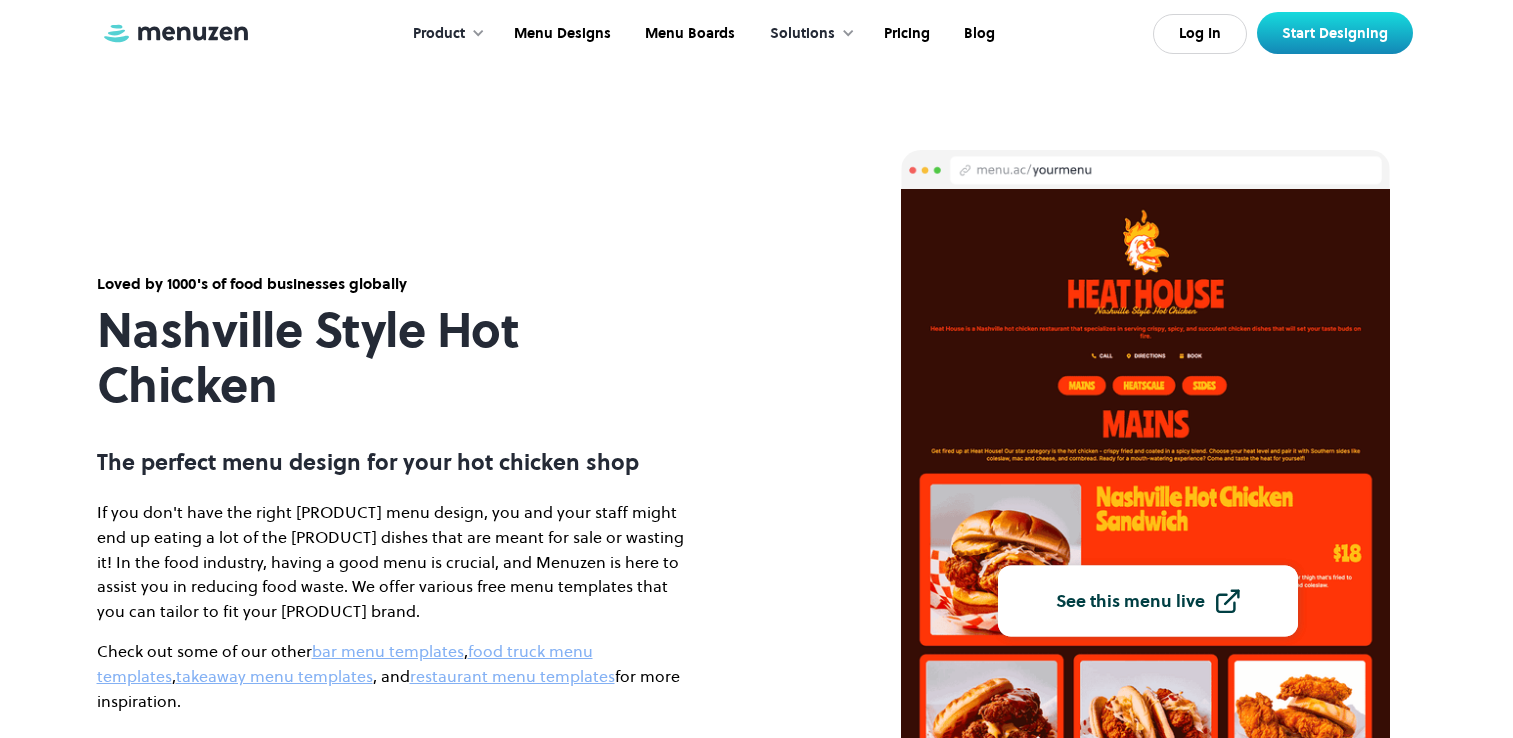 scroll, scrollTop: 0, scrollLeft: 0, axis: both 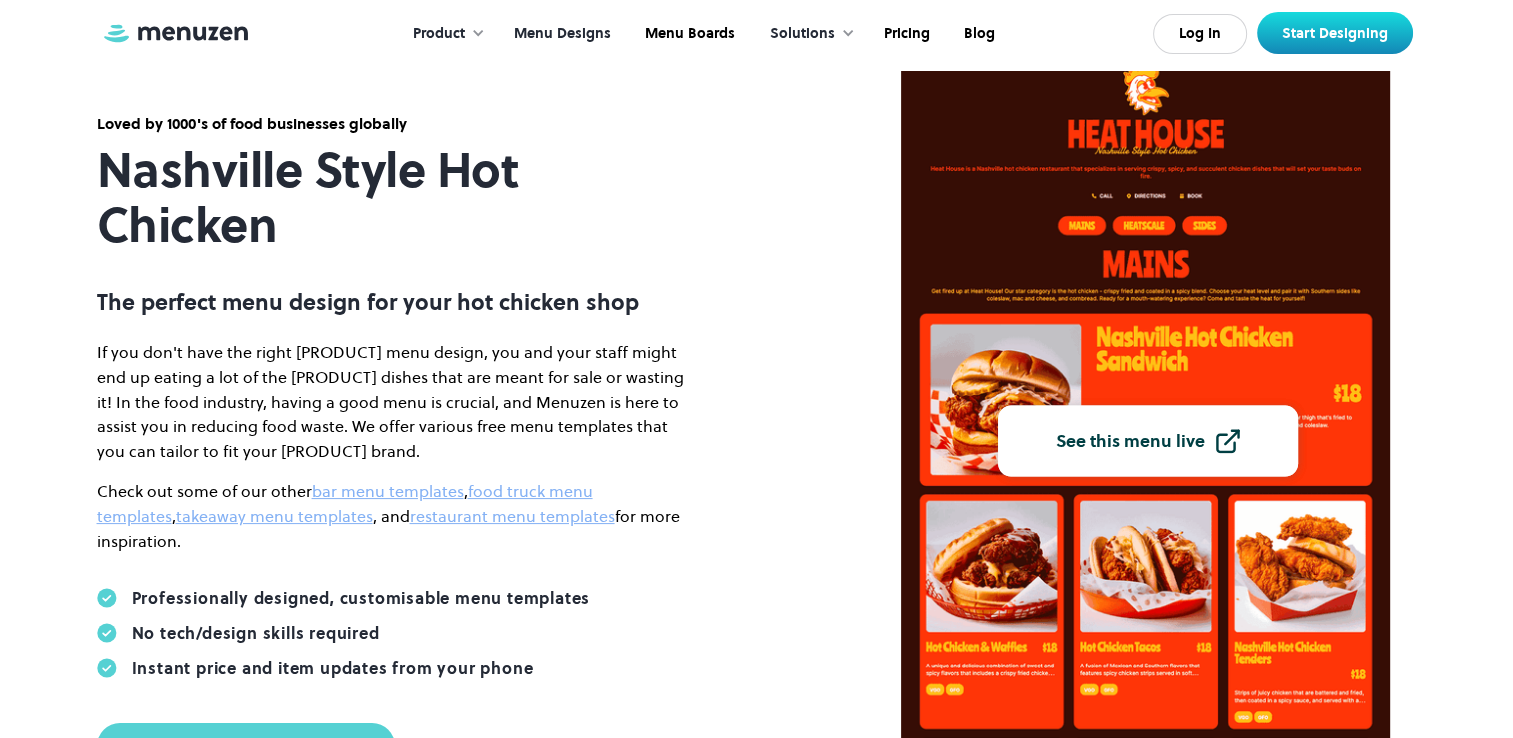 click on "Menu Designs" at bounding box center [560, 34] 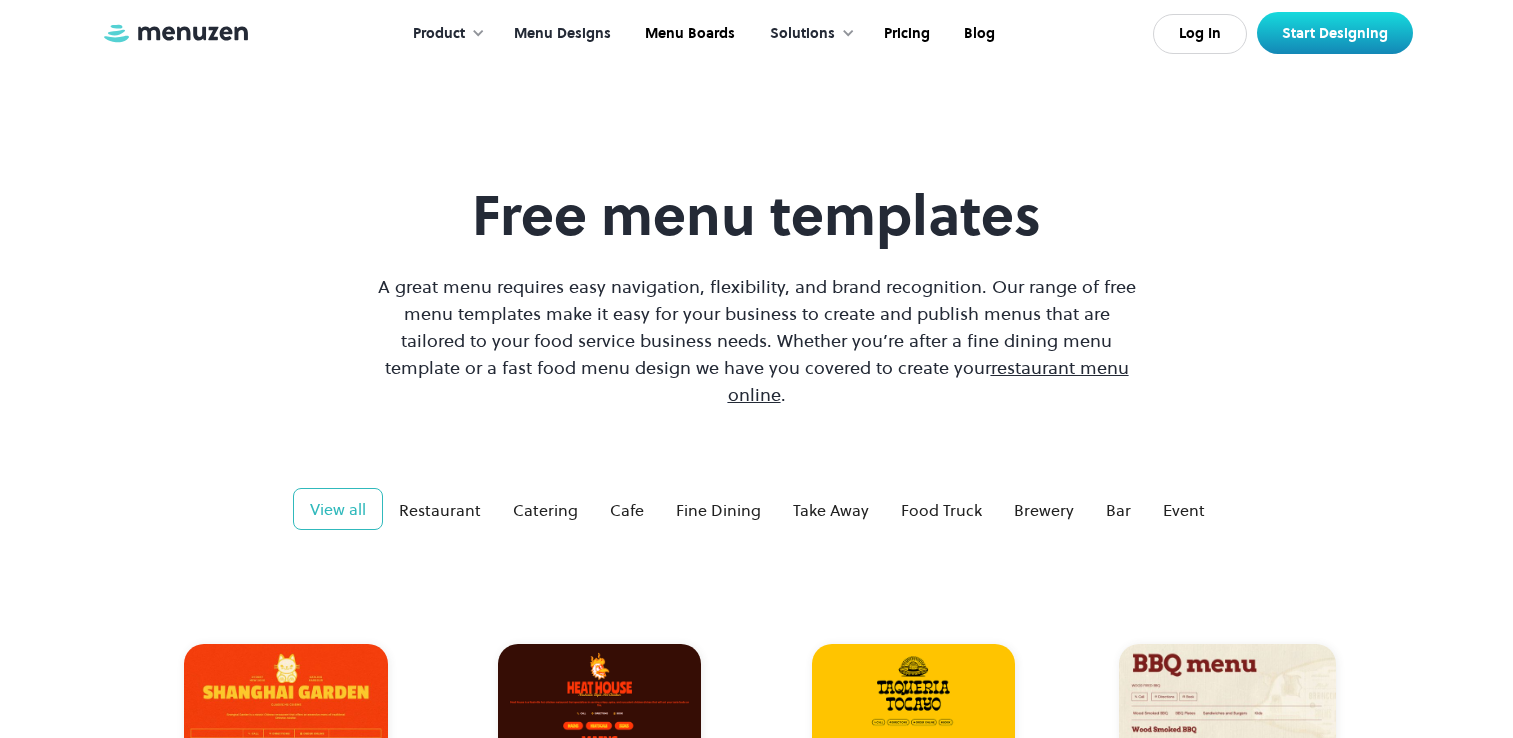 scroll, scrollTop: 0, scrollLeft: 0, axis: both 